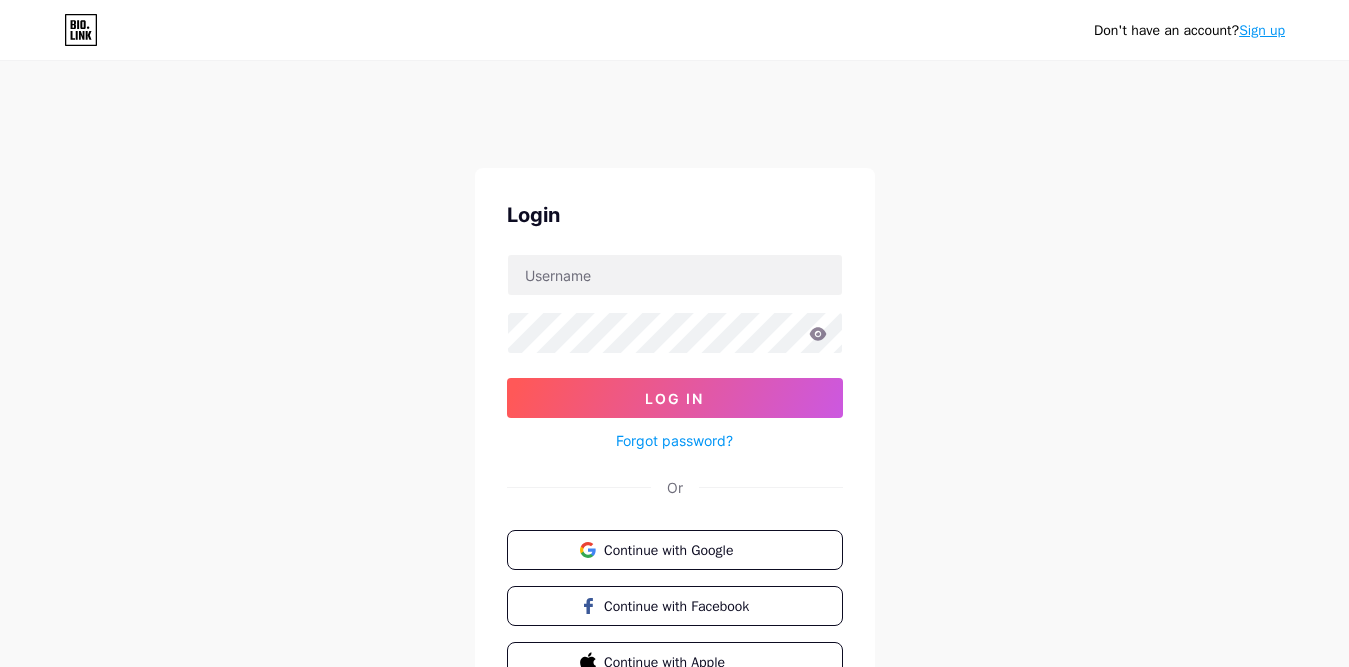 scroll, scrollTop: 0, scrollLeft: 0, axis: both 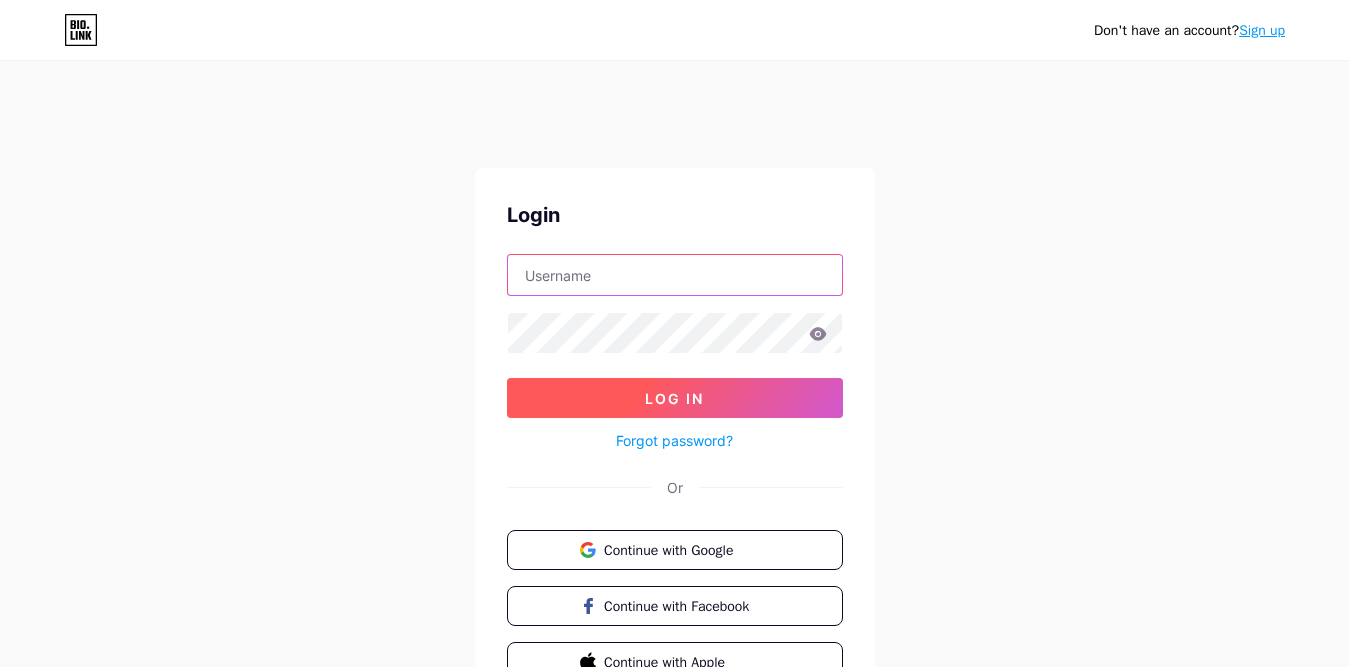 type on "[EMAIL_ADDRESS][DOMAIN_NAME]" 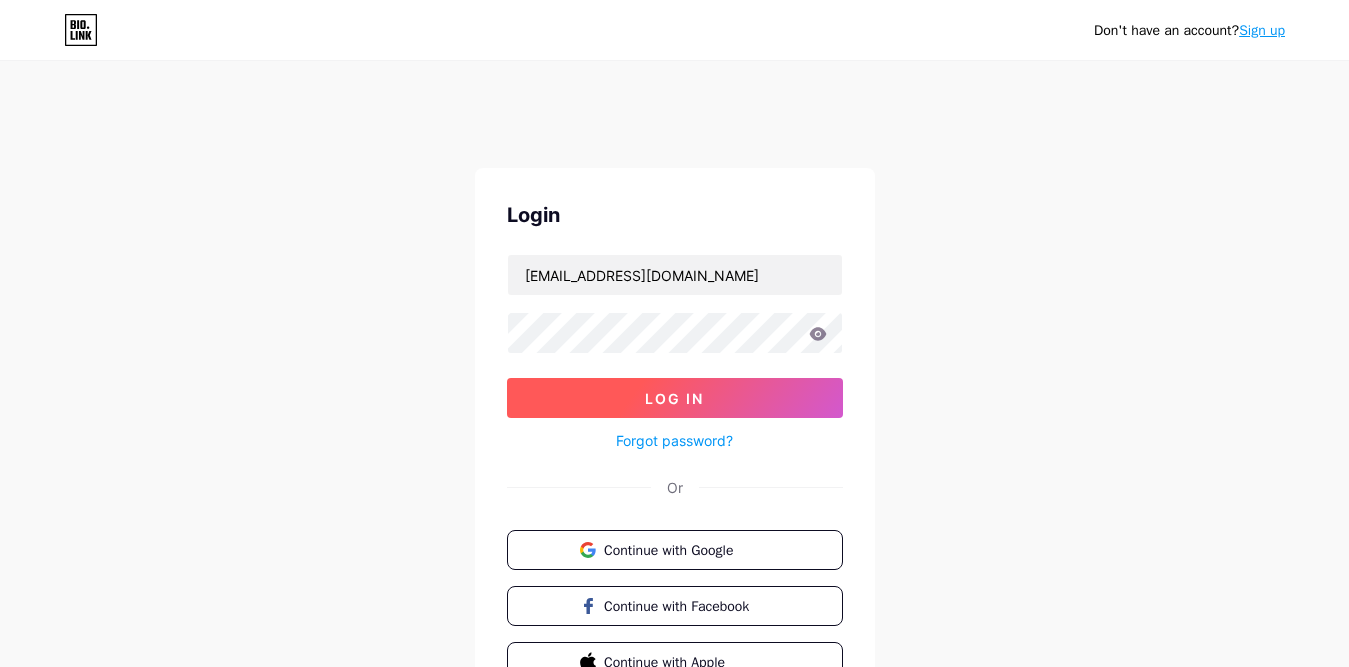 click on "Log In" at bounding box center (674, 398) 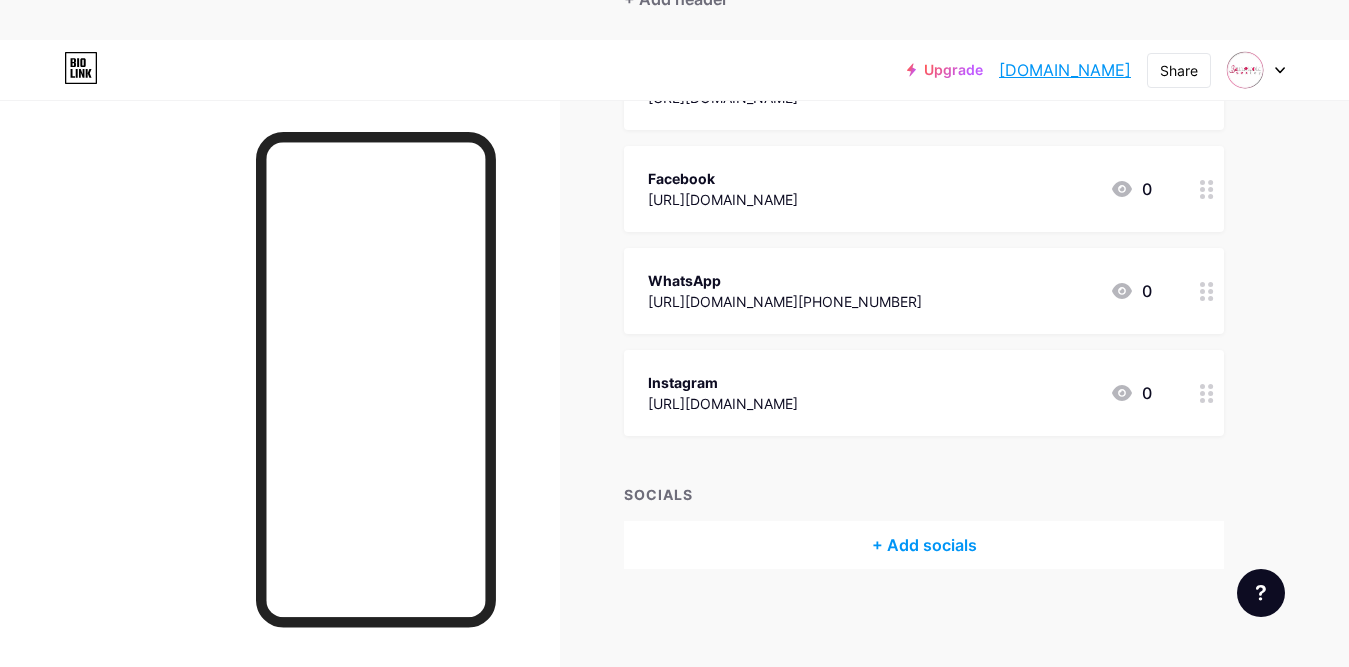 scroll, scrollTop: 312, scrollLeft: 0, axis: vertical 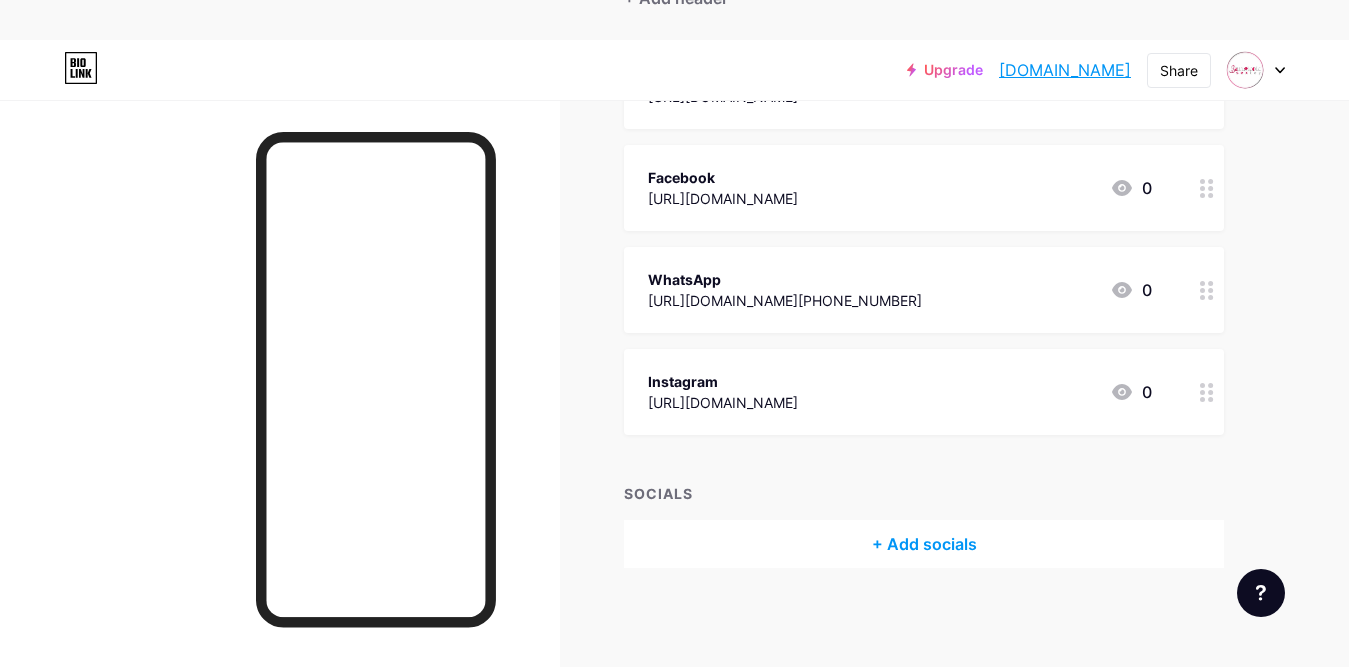 click on "+ Add socials" at bounding box center [924, 544] 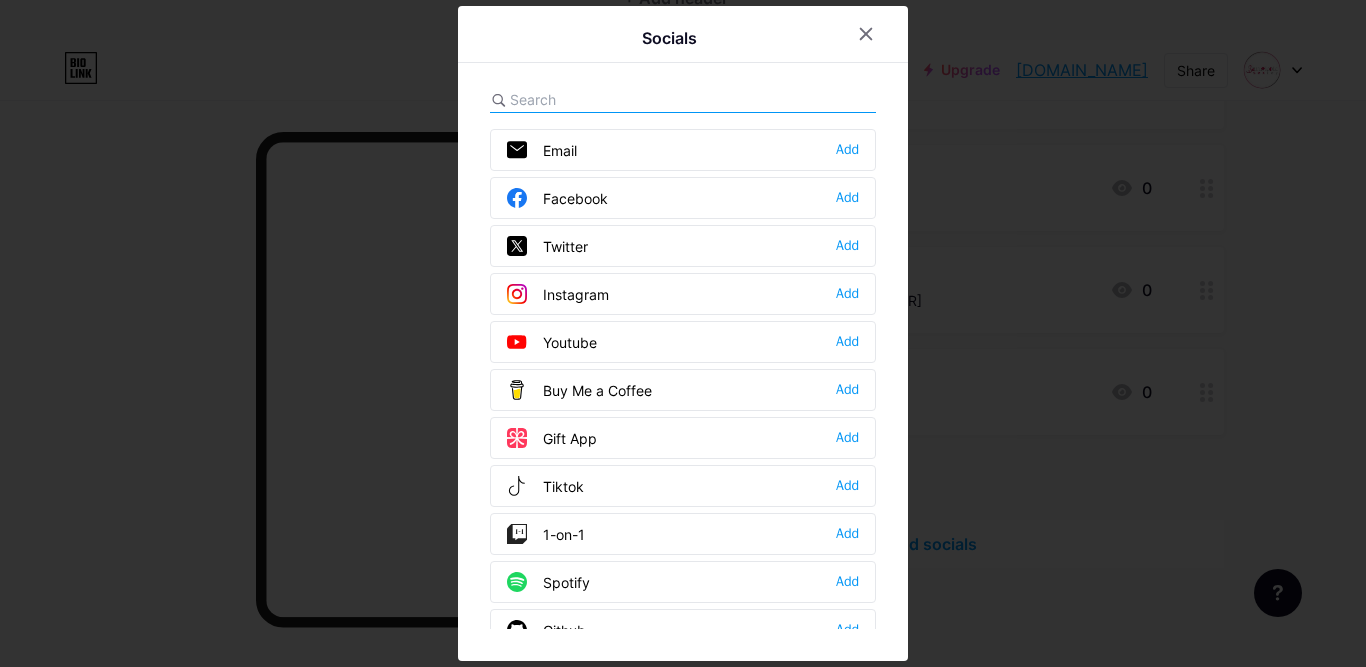 click on "Instagram" at bounding box center [558, 294] 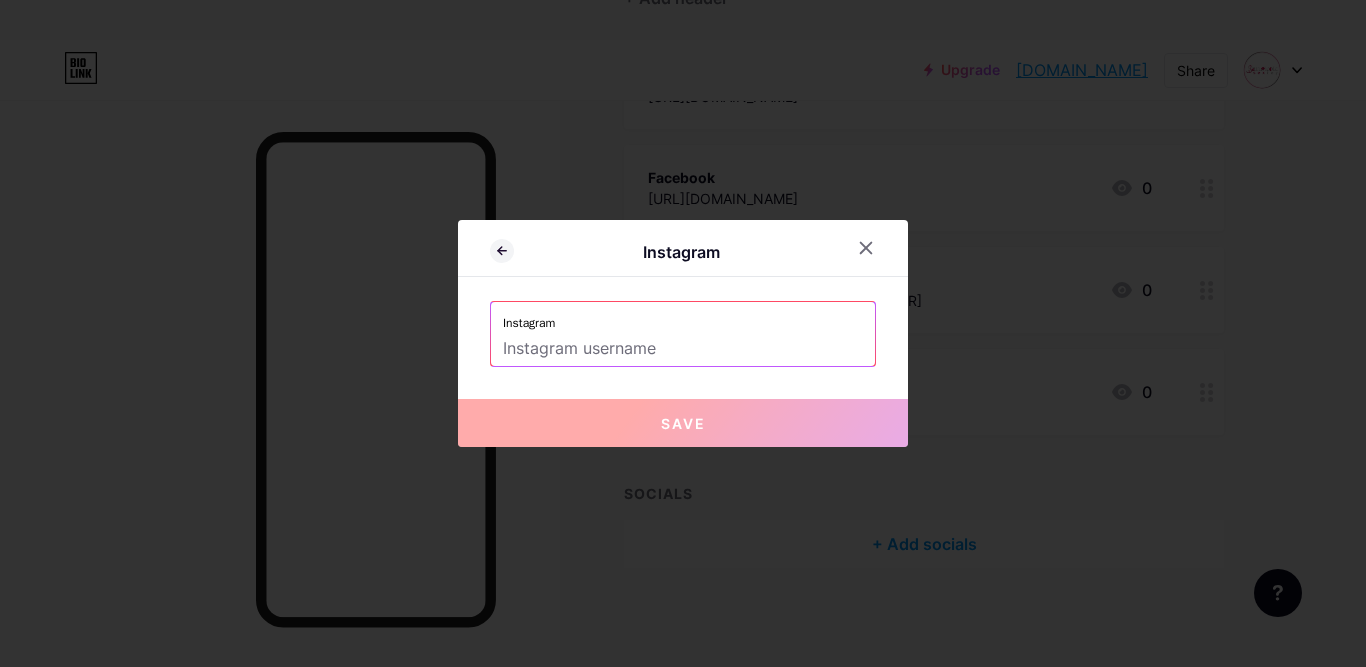 click at bounding box center (683, 349) 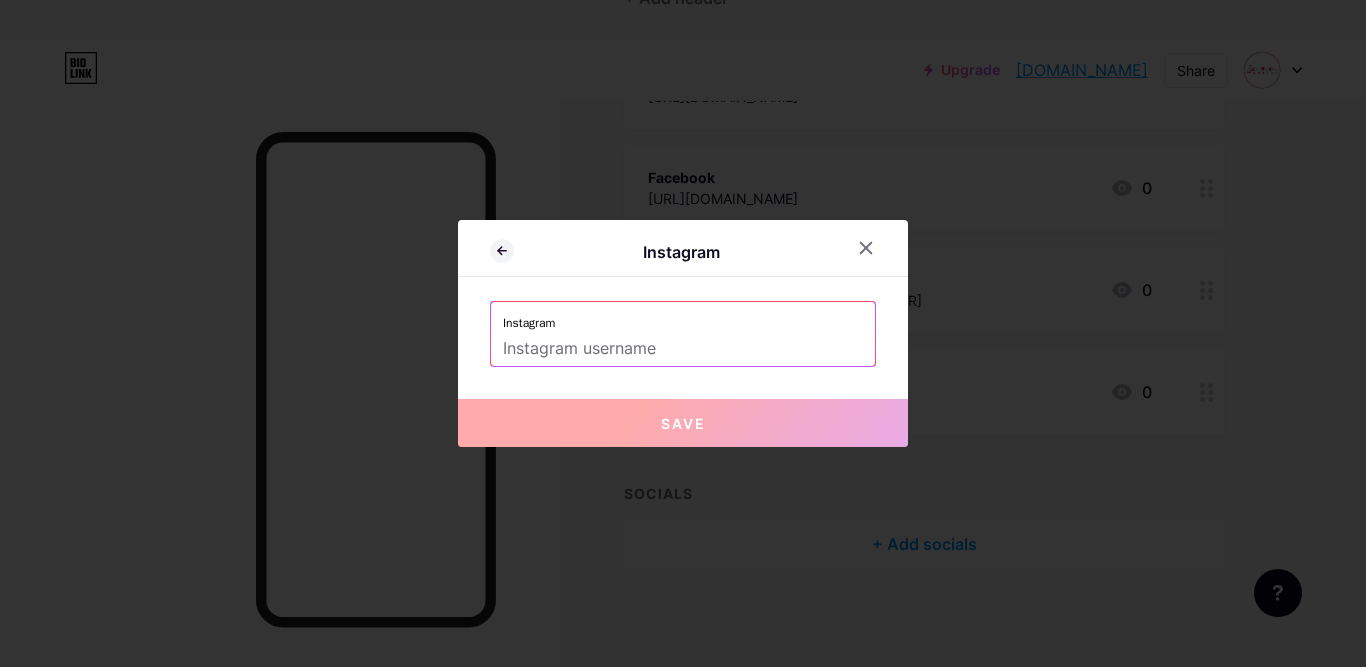 paste on "[URL][DOMAIN_NAME]" 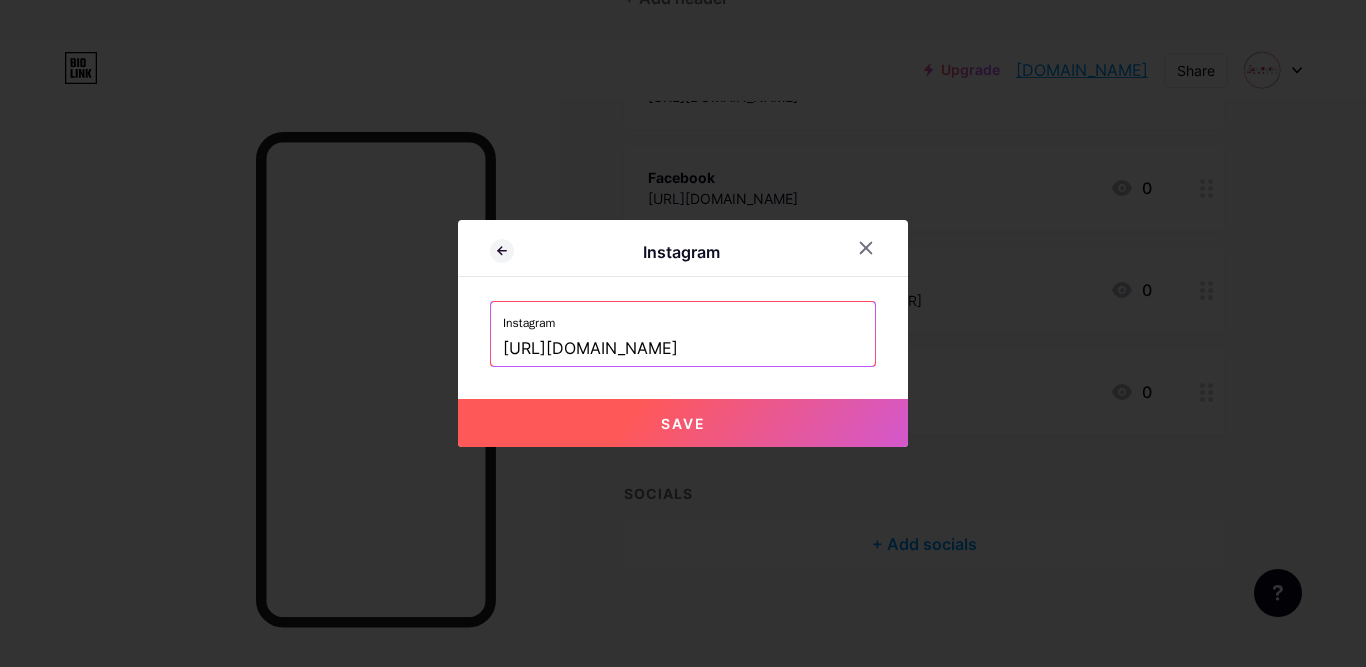 click on "Save" at bounding box center (683, 423) 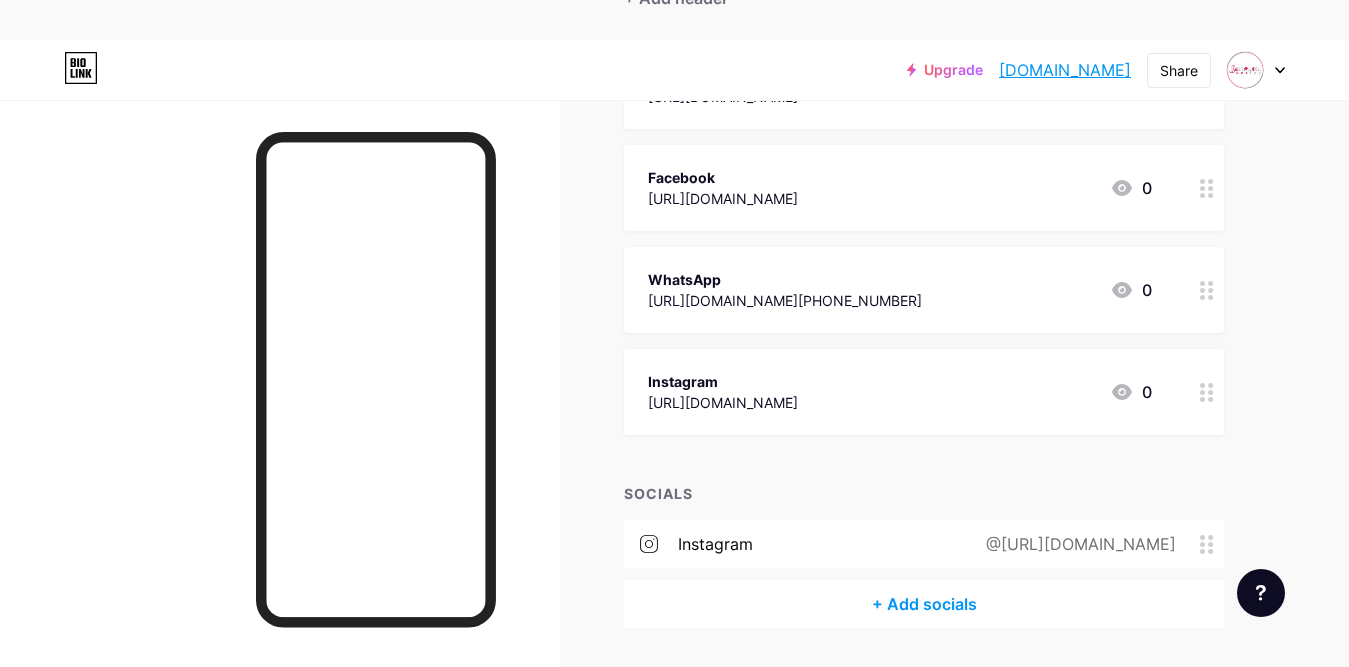 click at bounding box center [1207, 392] 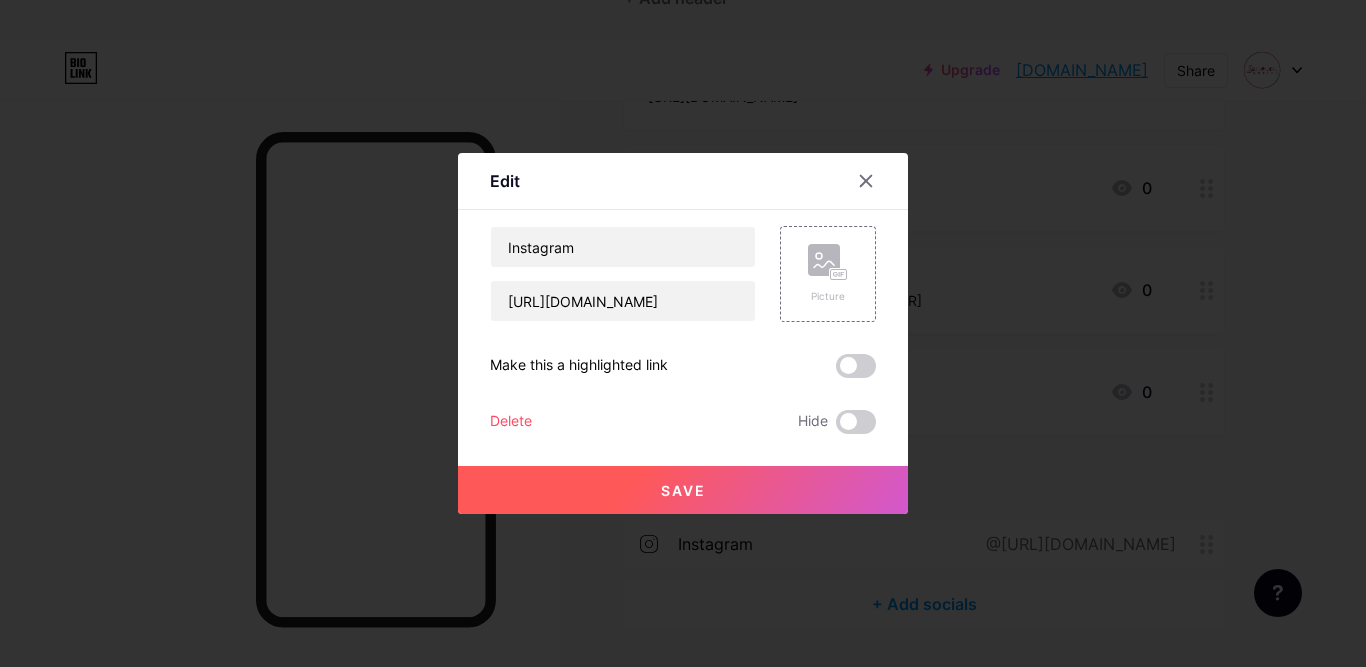 click on "Delete" at bounding box center (511, 422) 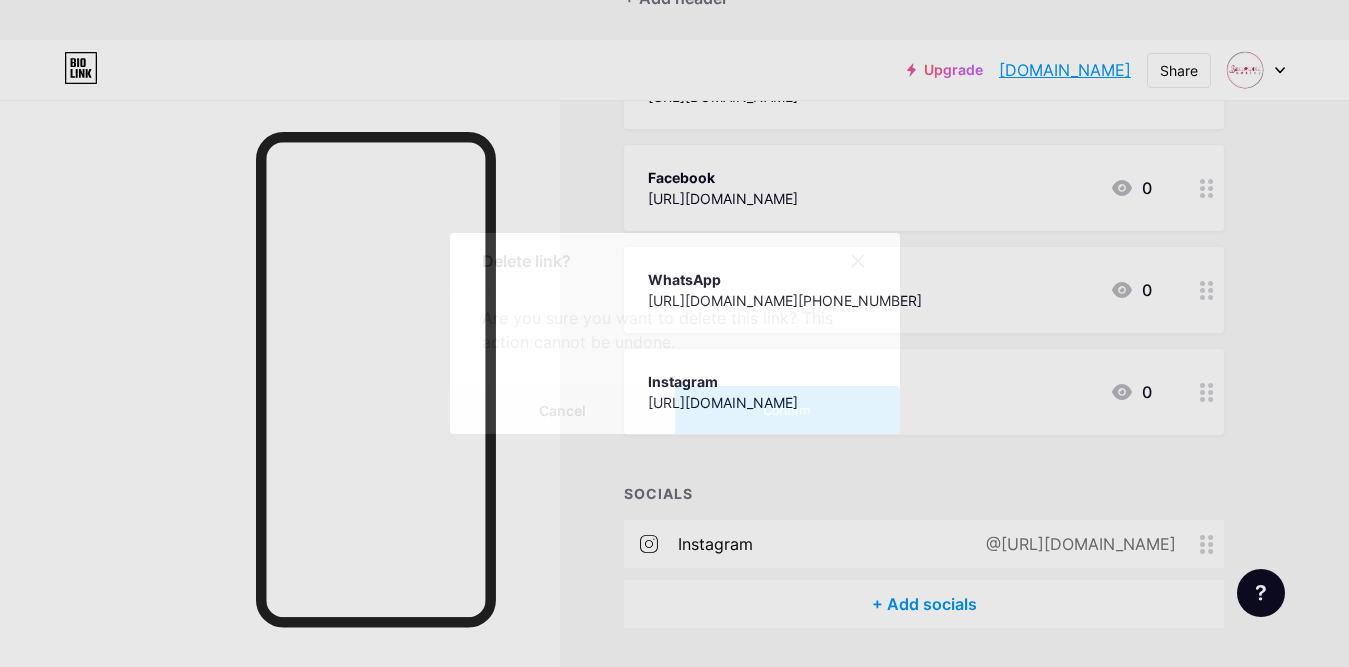 click on "Confirm" at bounding box center (787, 410) 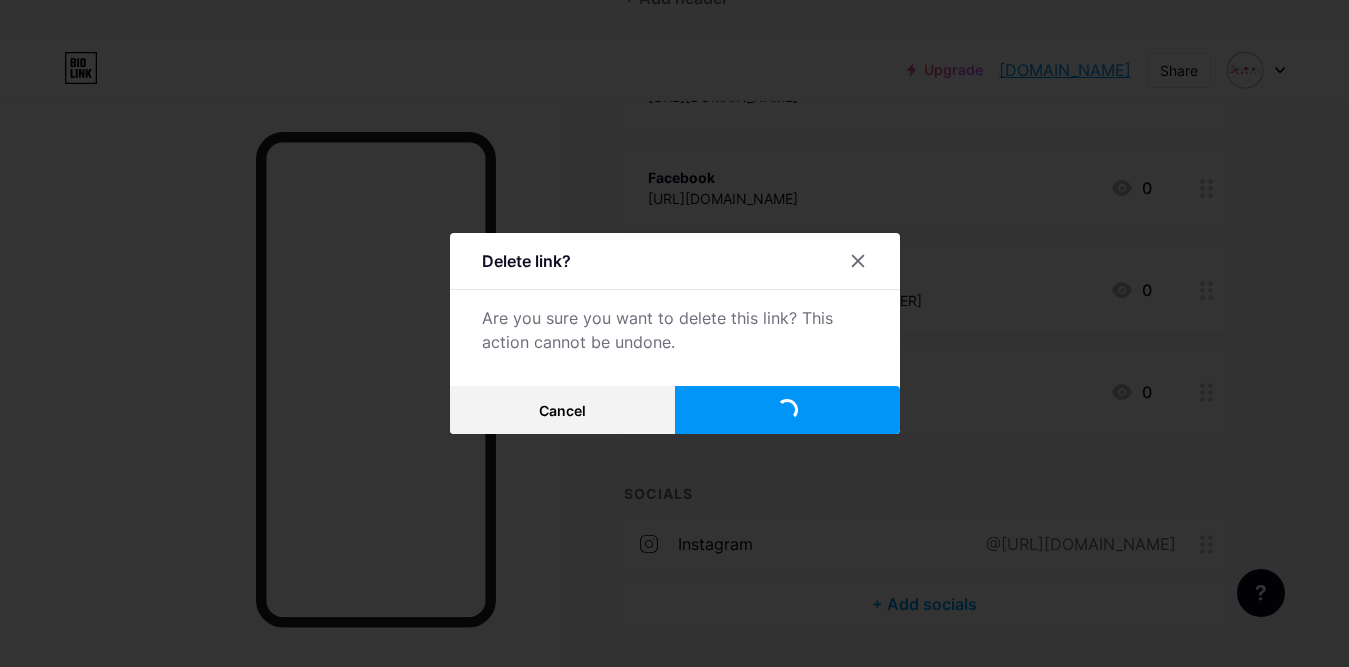 scroll, scrollTop: 270, scrollLeft: 0, axis: vertical 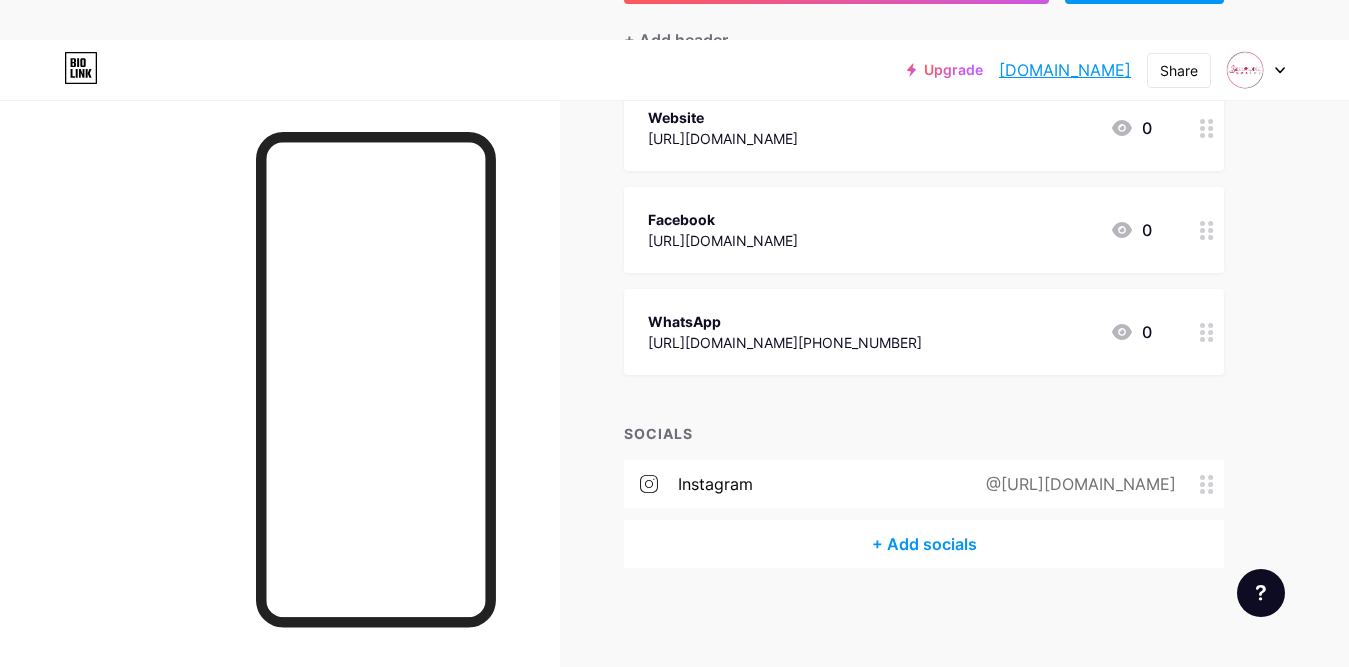 click 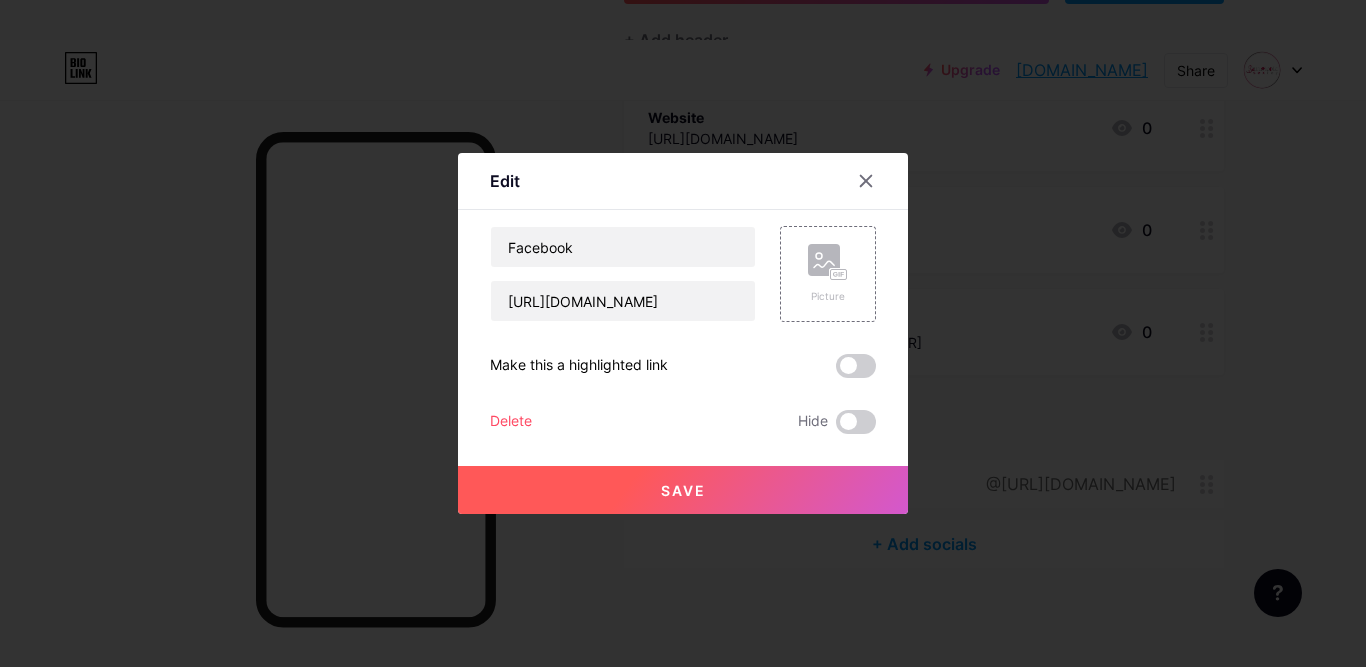 click on "Delete" at bounding box center (511, 422) 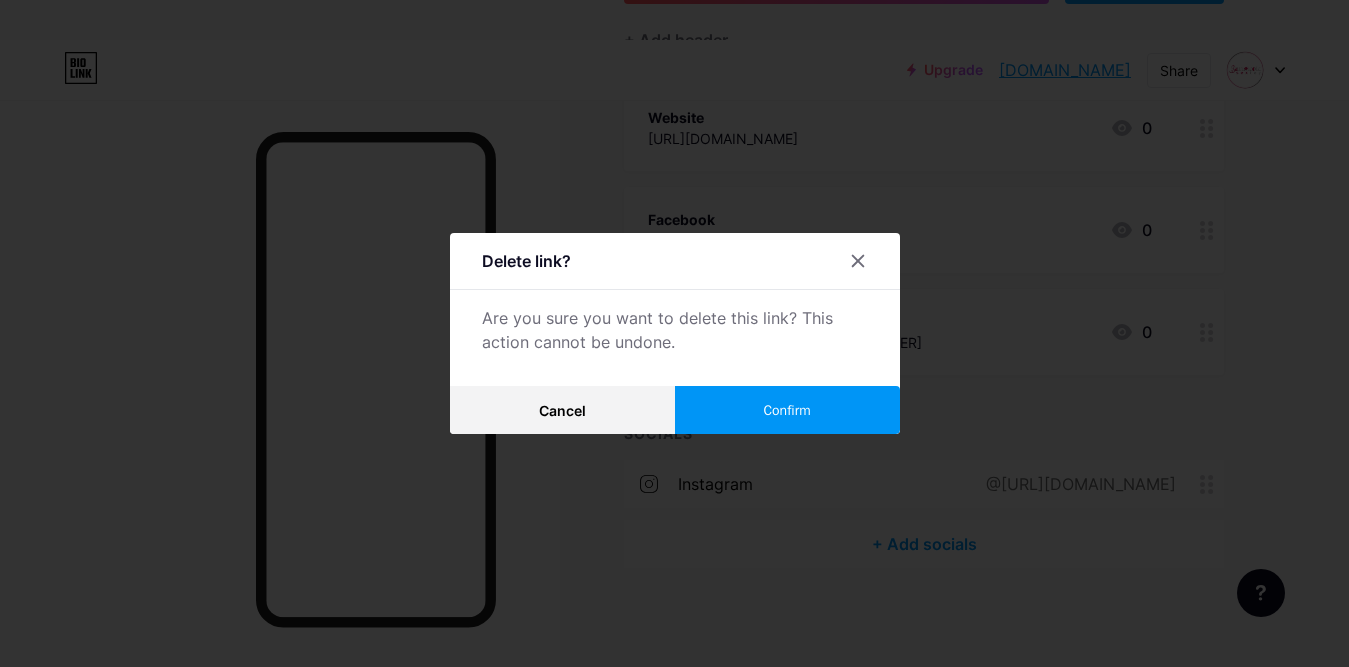click on "Confirm" at bounding box center [786, 410] 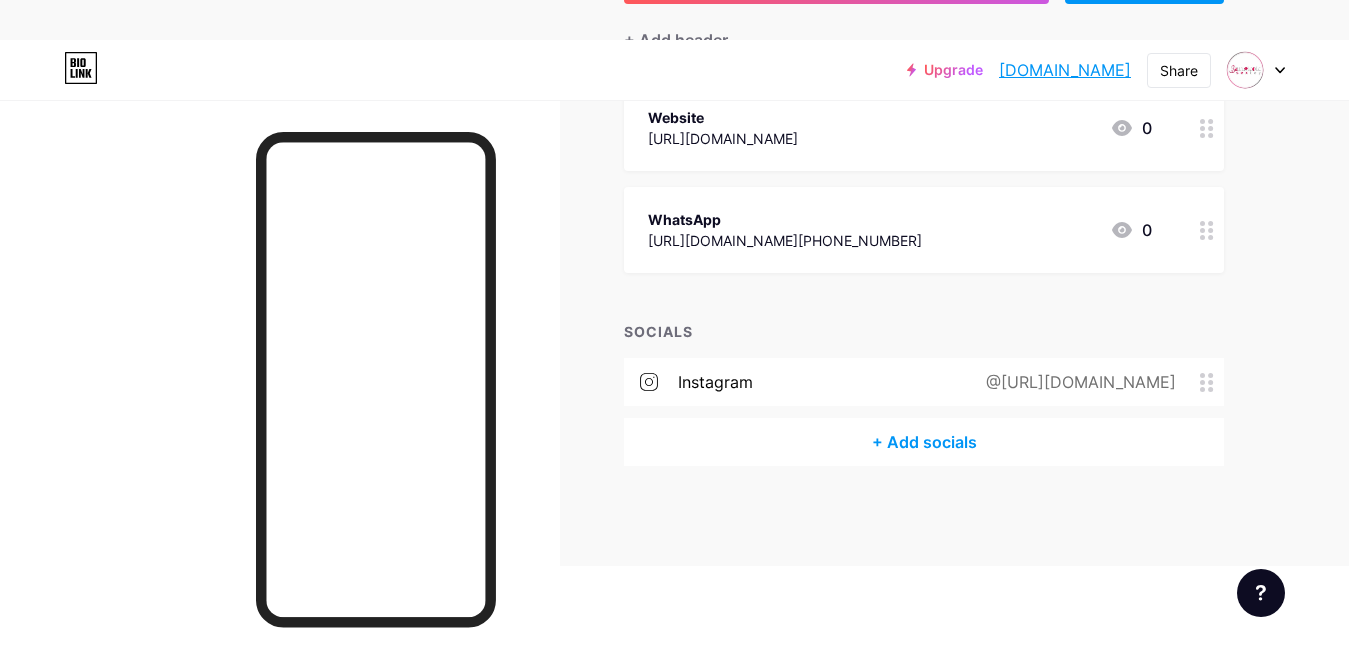 scroll, scrollTop: 168, scrollLeft: 0, axis: vertical 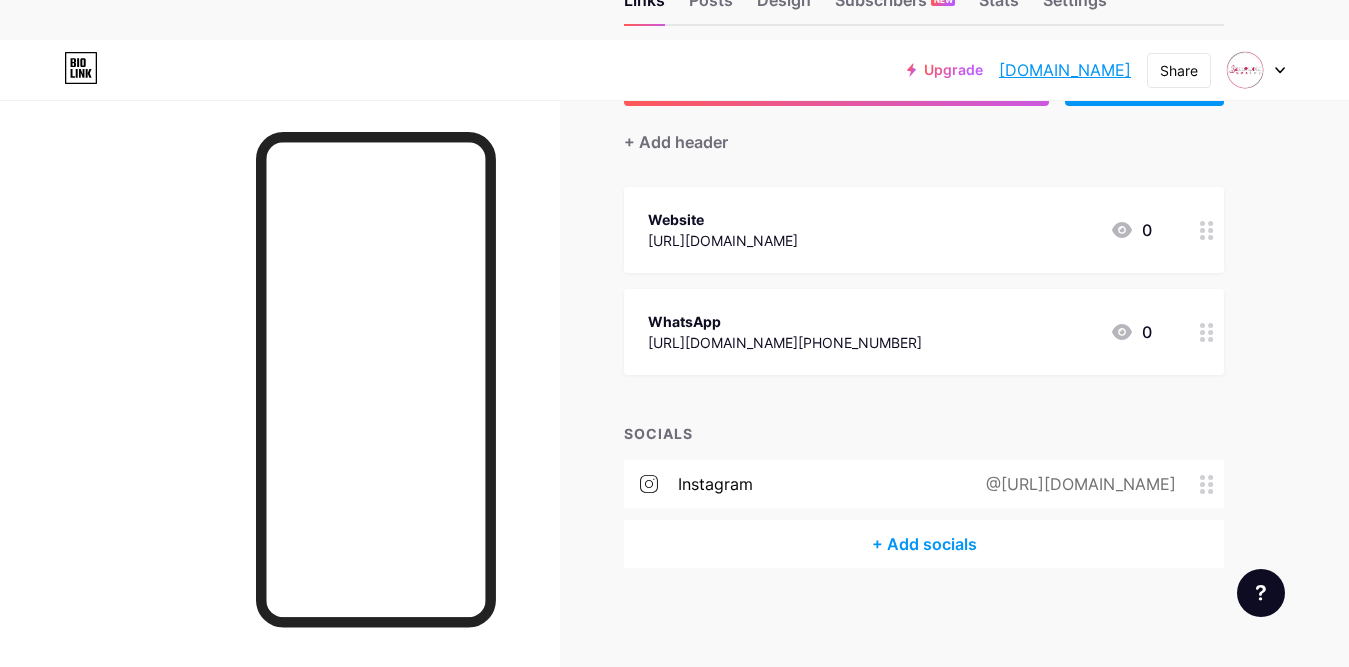 click on "+ Add socials" at bounding box center [924, 544] 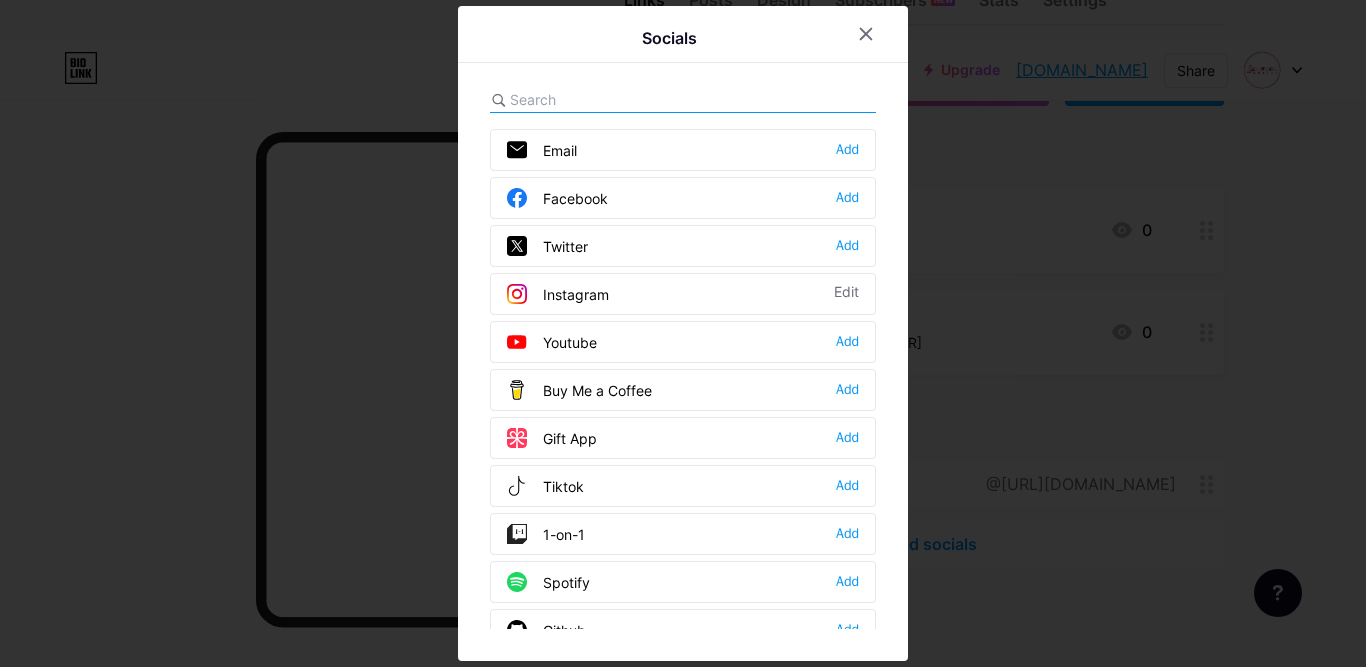 click on "Twitter" at bounding box center [547, 246] 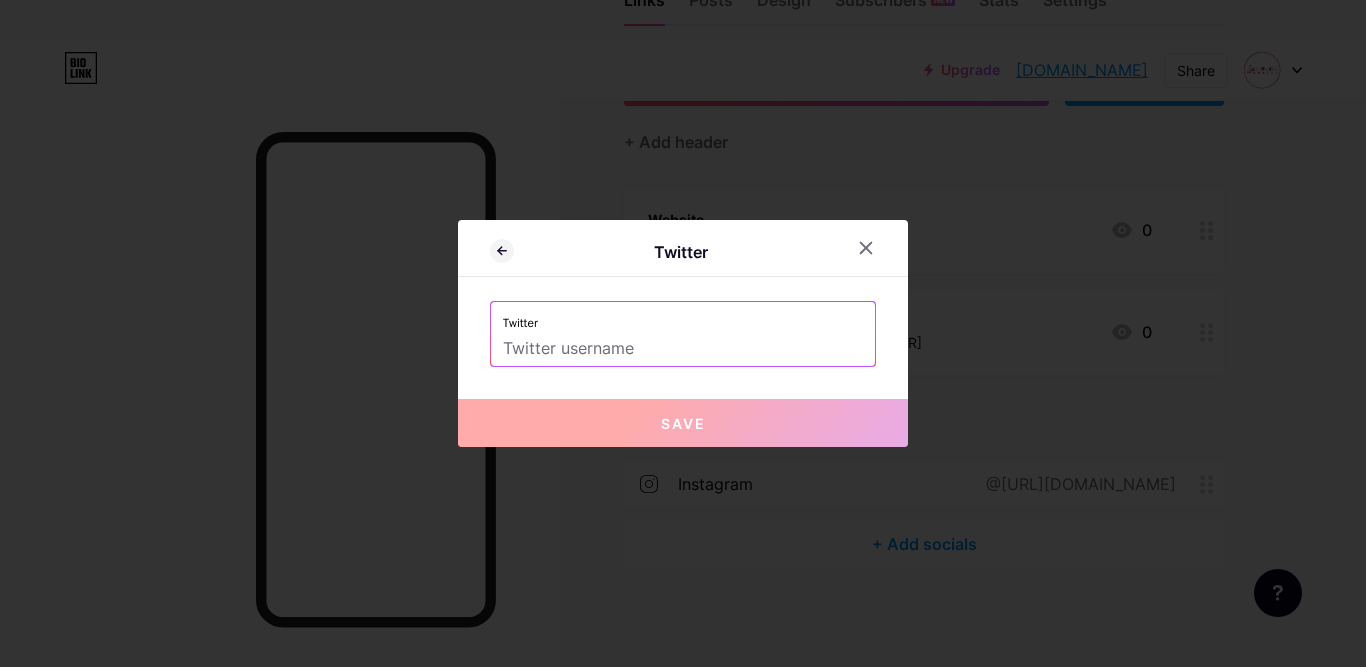 click at bounding box center [683, 349] 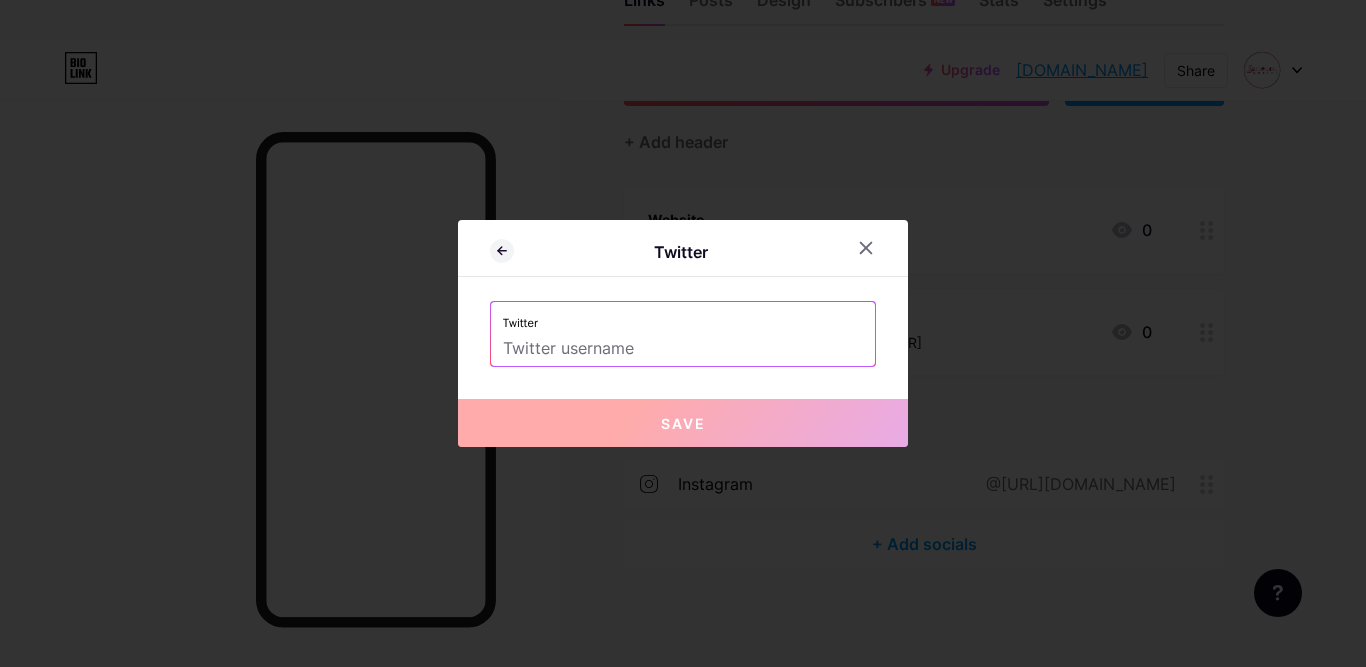 paste on "[URL][DOMAIN_NAME]" 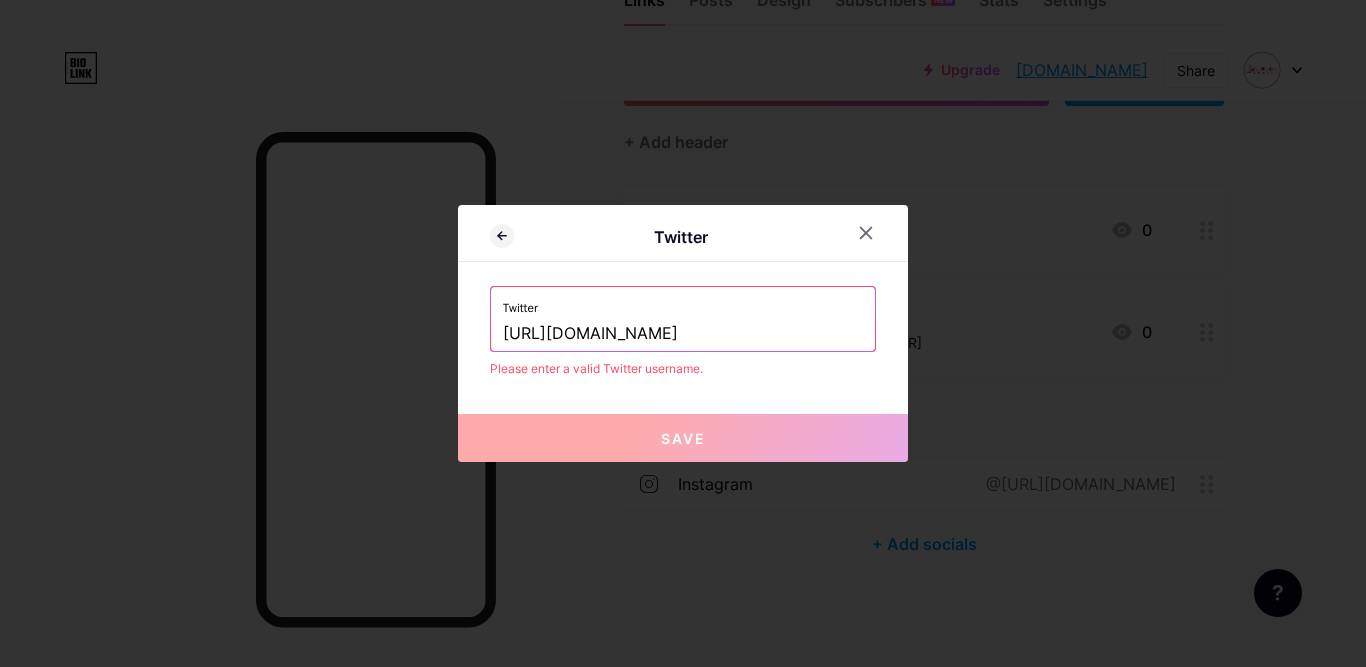 click on "[URL][DOMAIN_NAME]" at bounding box center [683, 334] 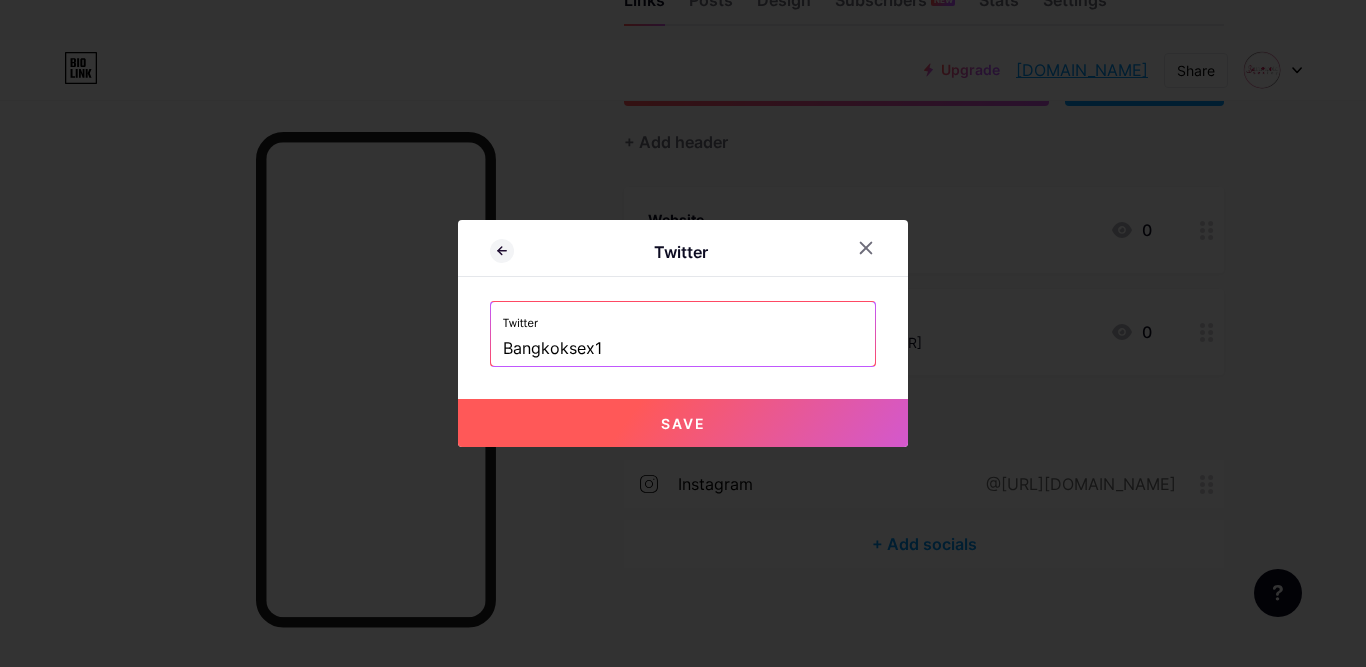 click on "Save" at bounding box center [683, 423] 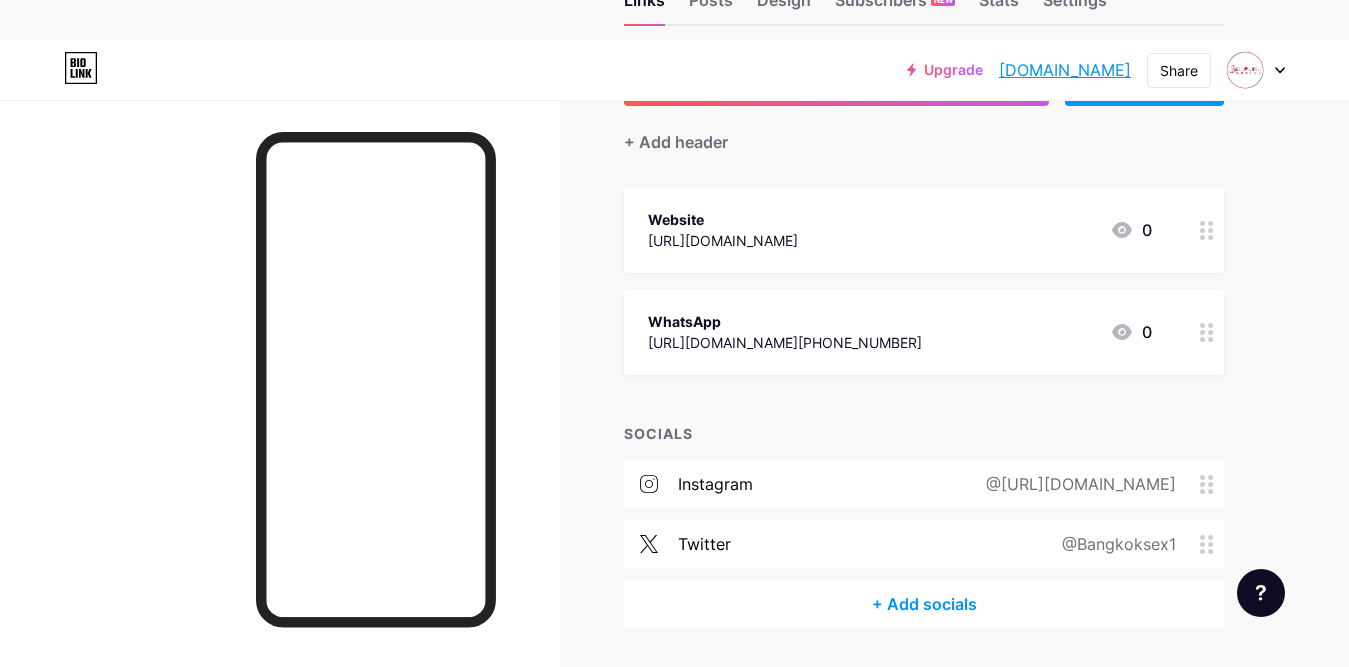 click on "+ Add socials" at bounding box center [924, 604] 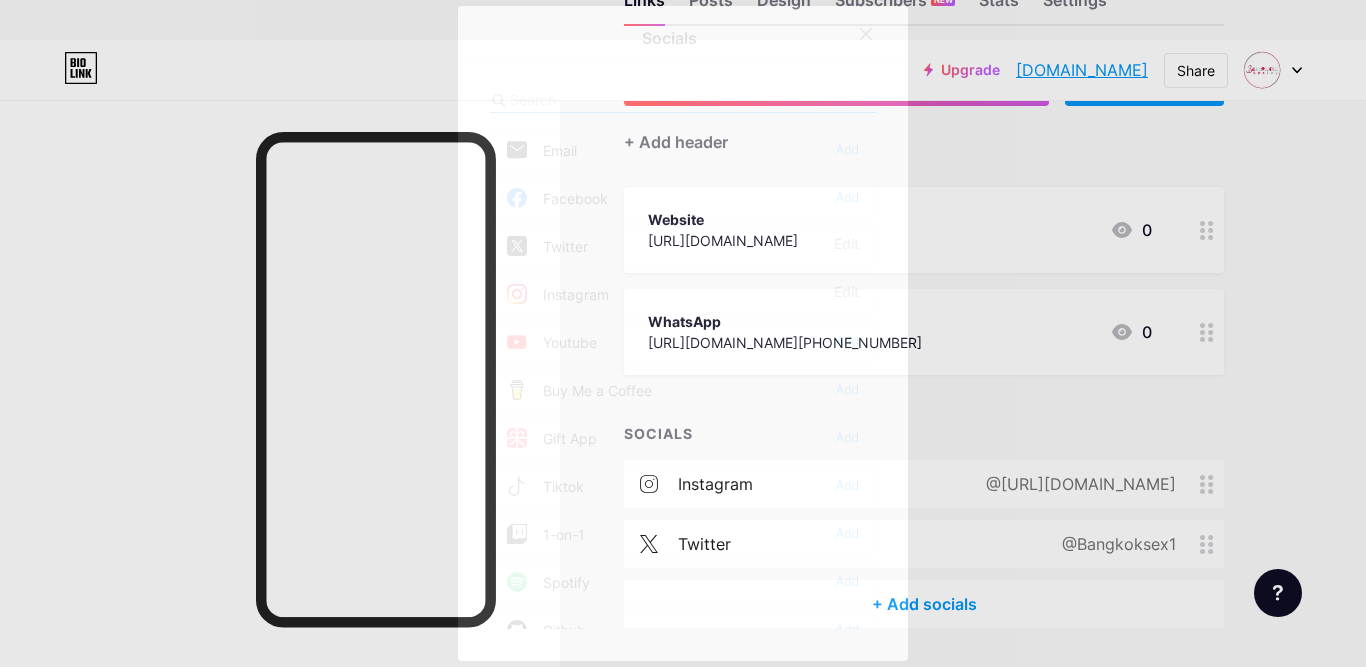 click on "Facebook" at bounding box center (557, 198) 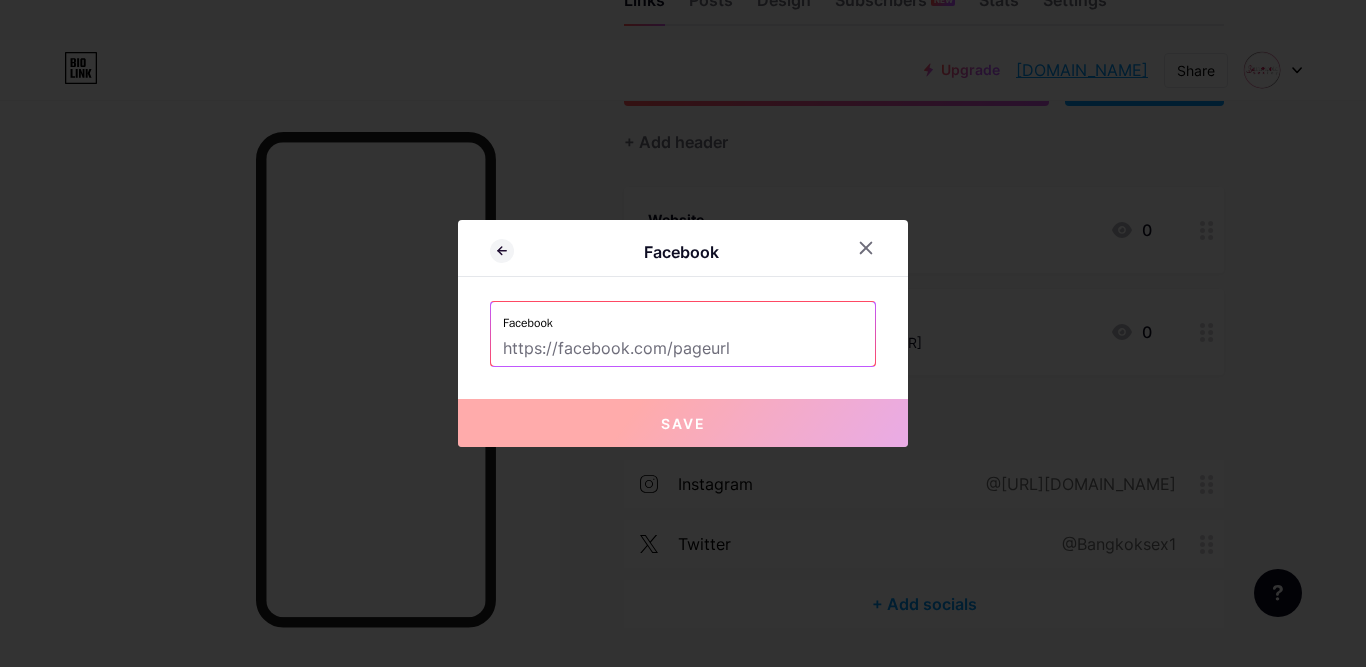 click at bounding box center (683, 349) 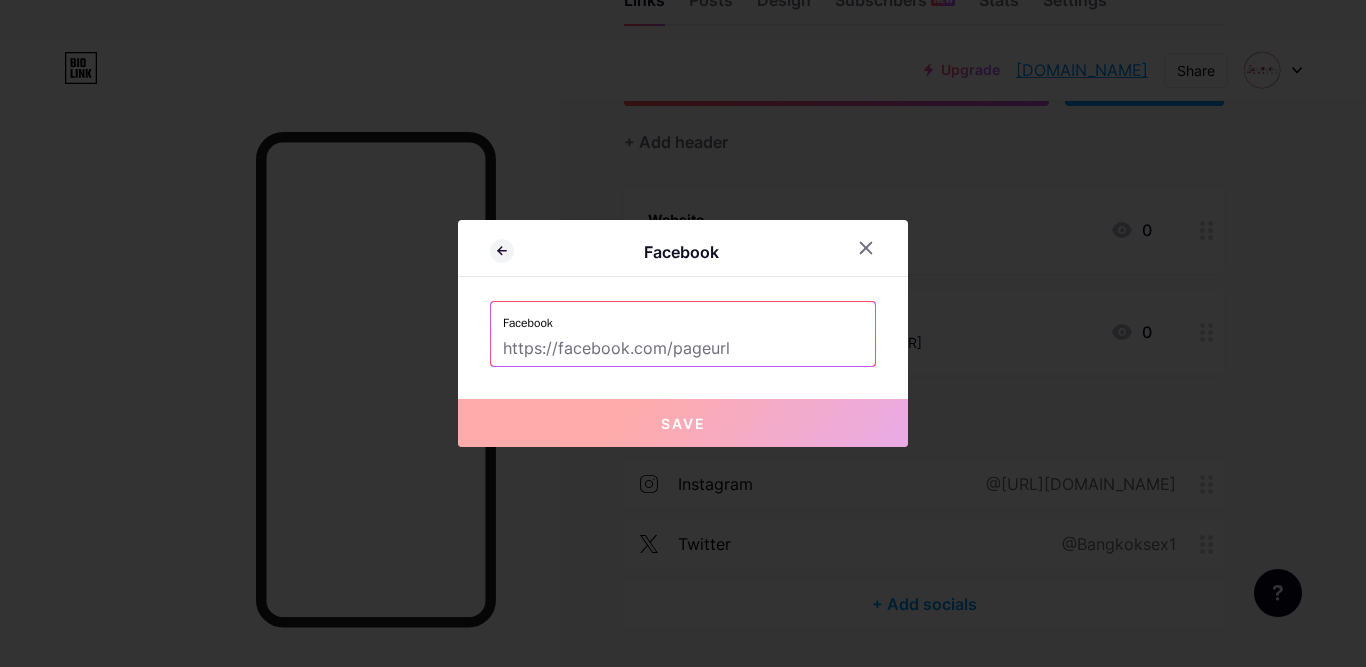 paste on "[URL][DOMAIN_NAME]" 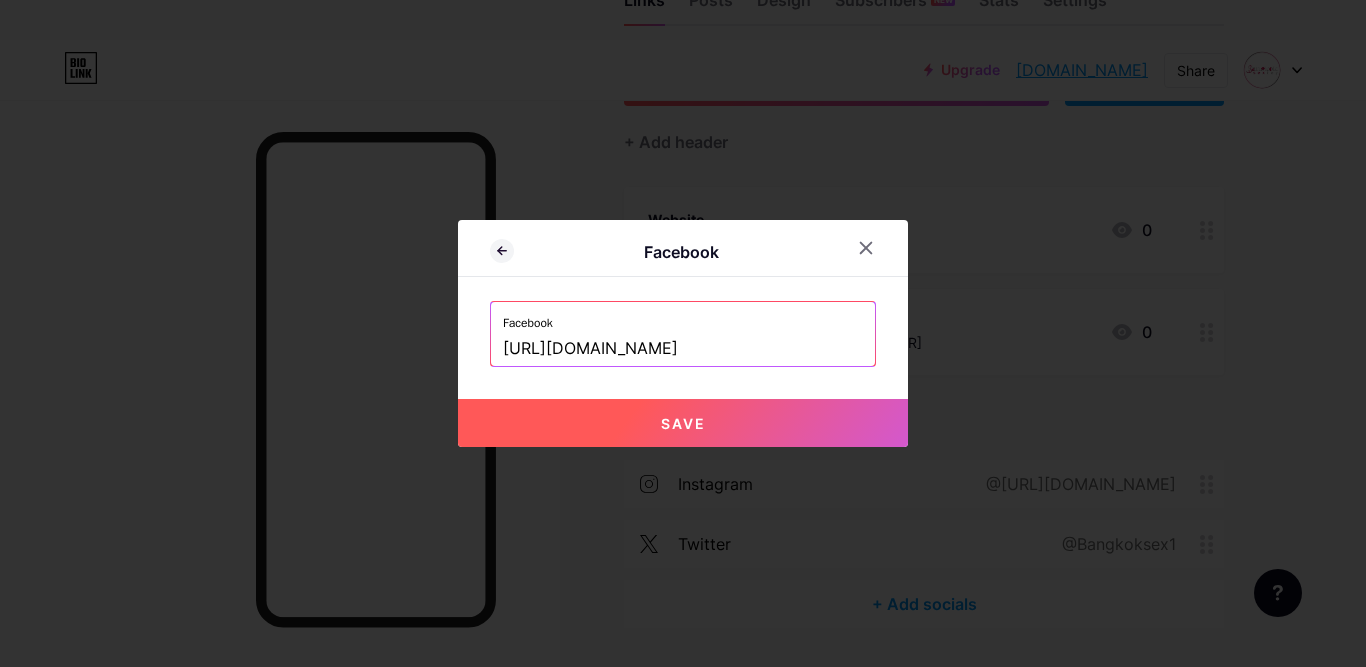 type on "[URL][DOMAIN_NAME]" 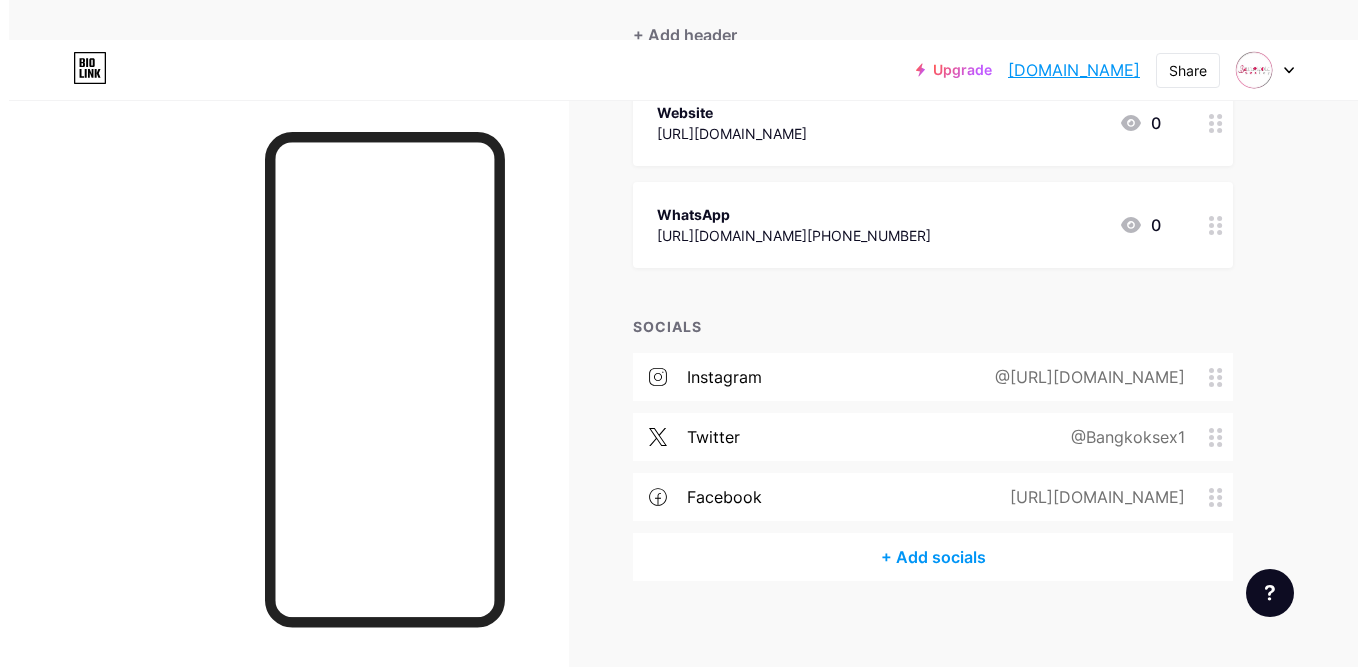 scroll, scrollTop: 288, scrollLeft: 0, axis: vertical 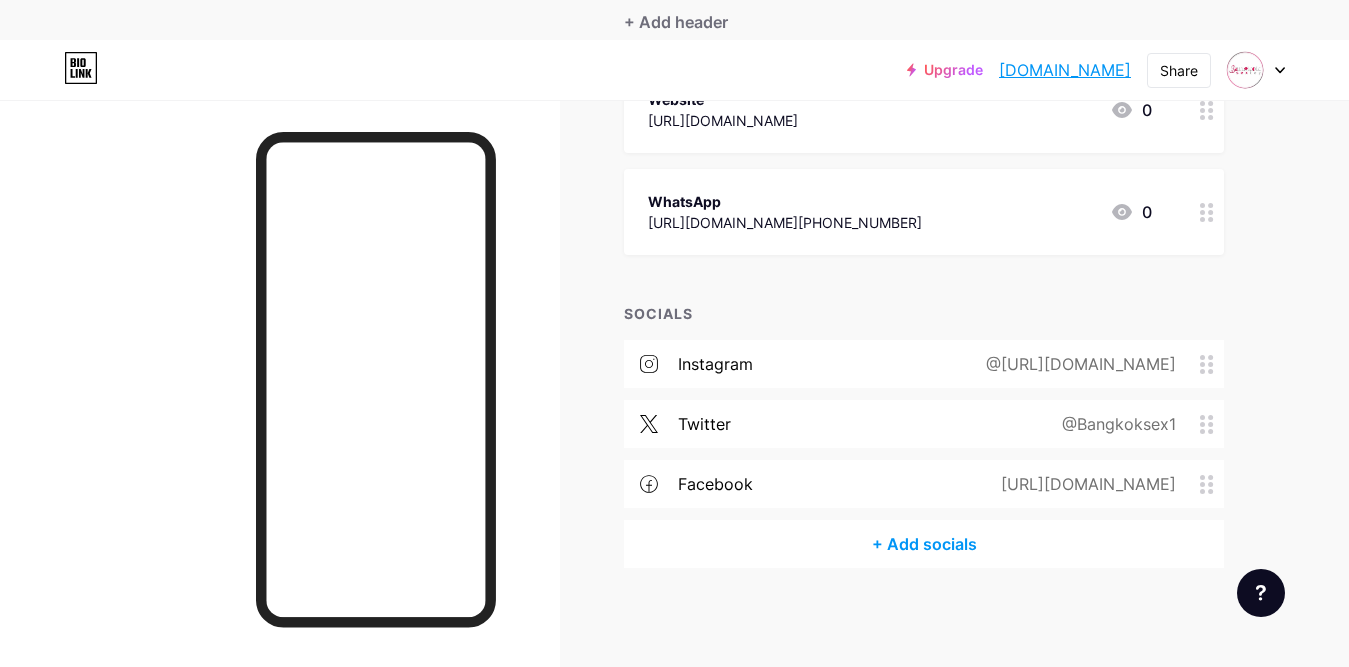 click on "+ Add socials" at bounding box center (924, 544) 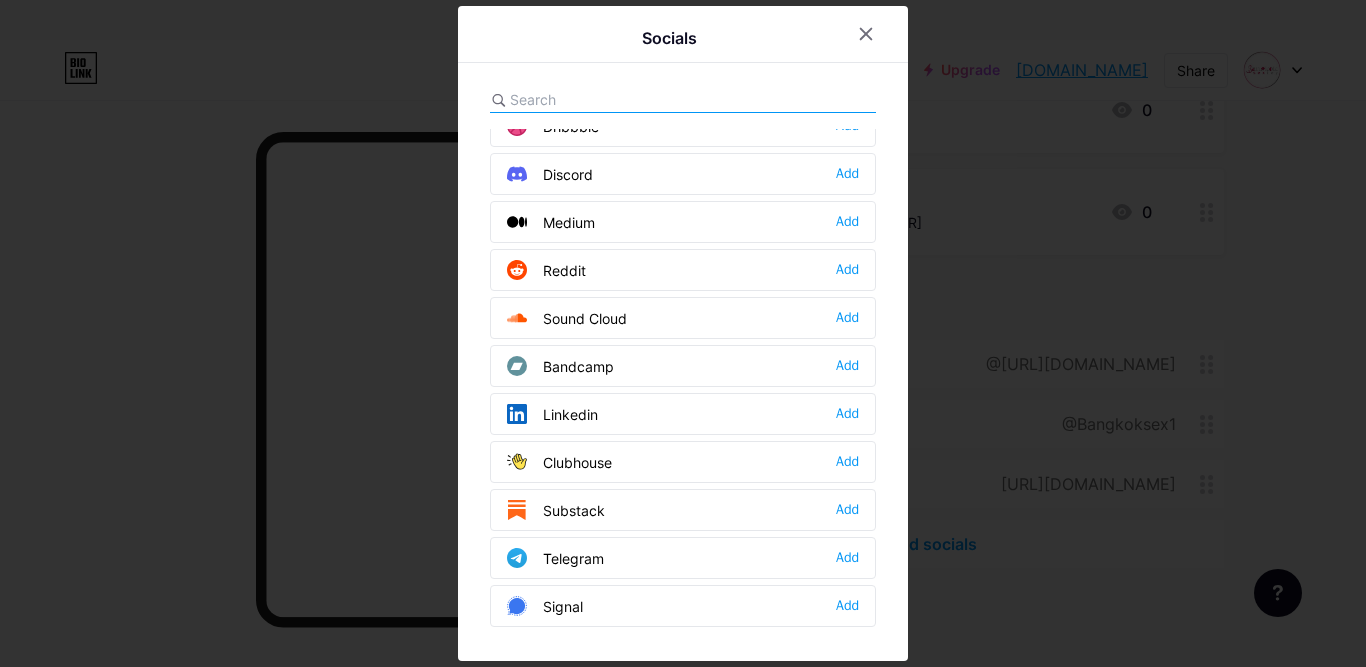 scroll, scrollTop: 500, scrollLeft: 0, axis: vertical 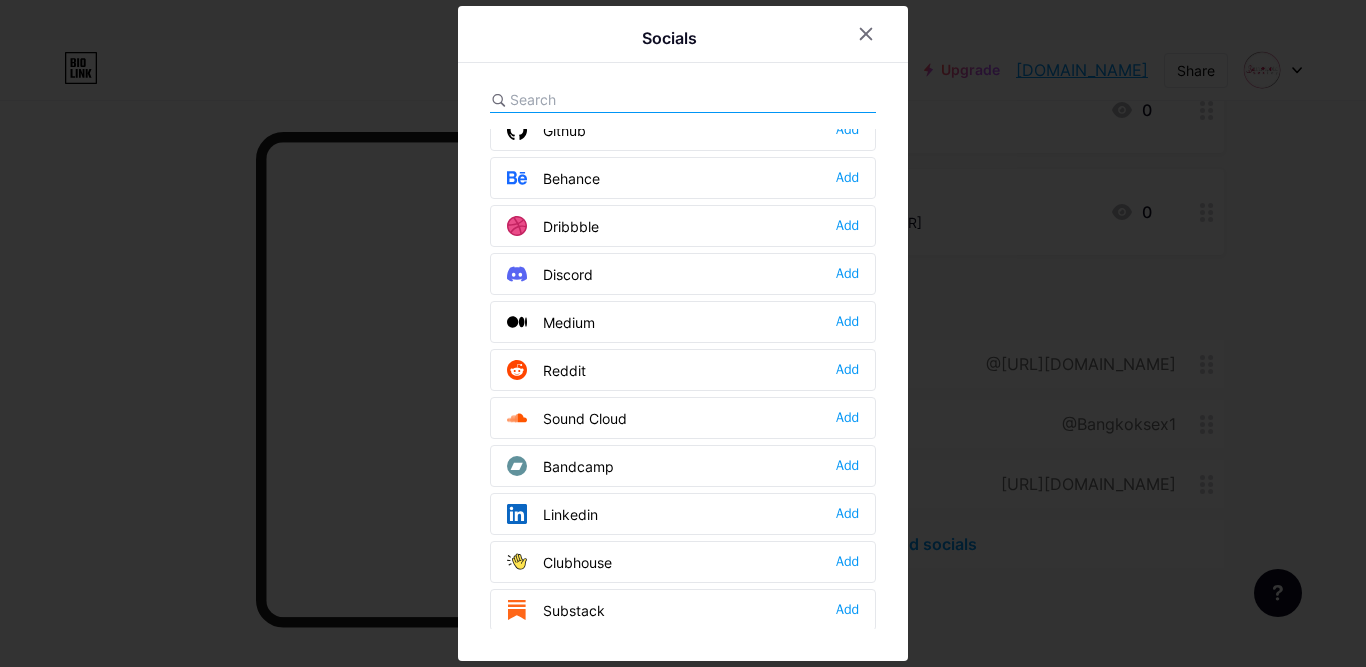 click at bounding box center [620, 99] 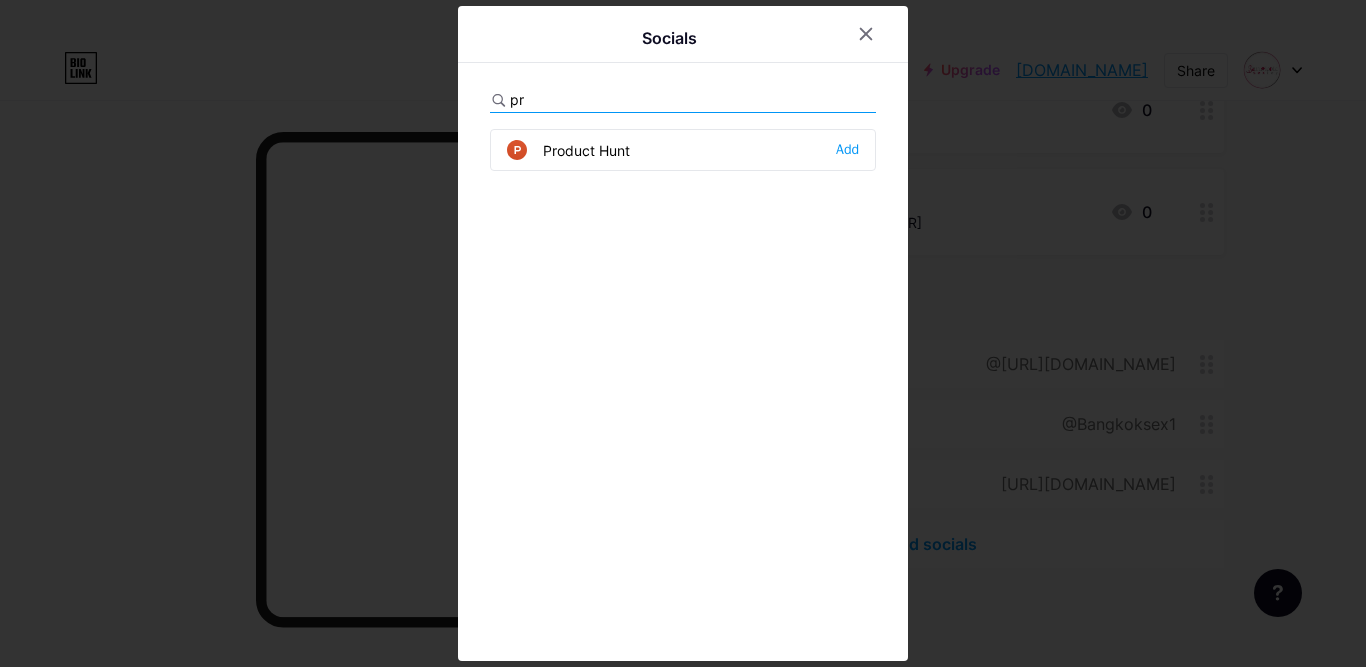 scroll, scrollTop: 0, scrollLeft: 0, axis: both 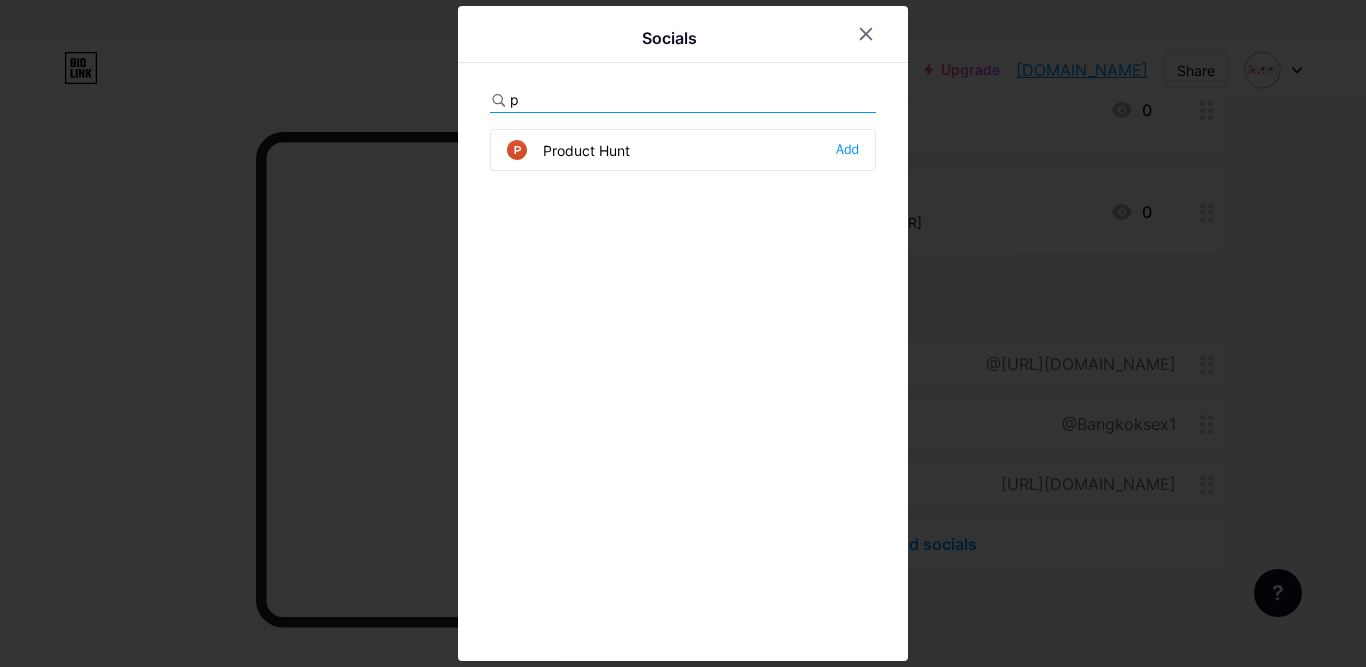 type 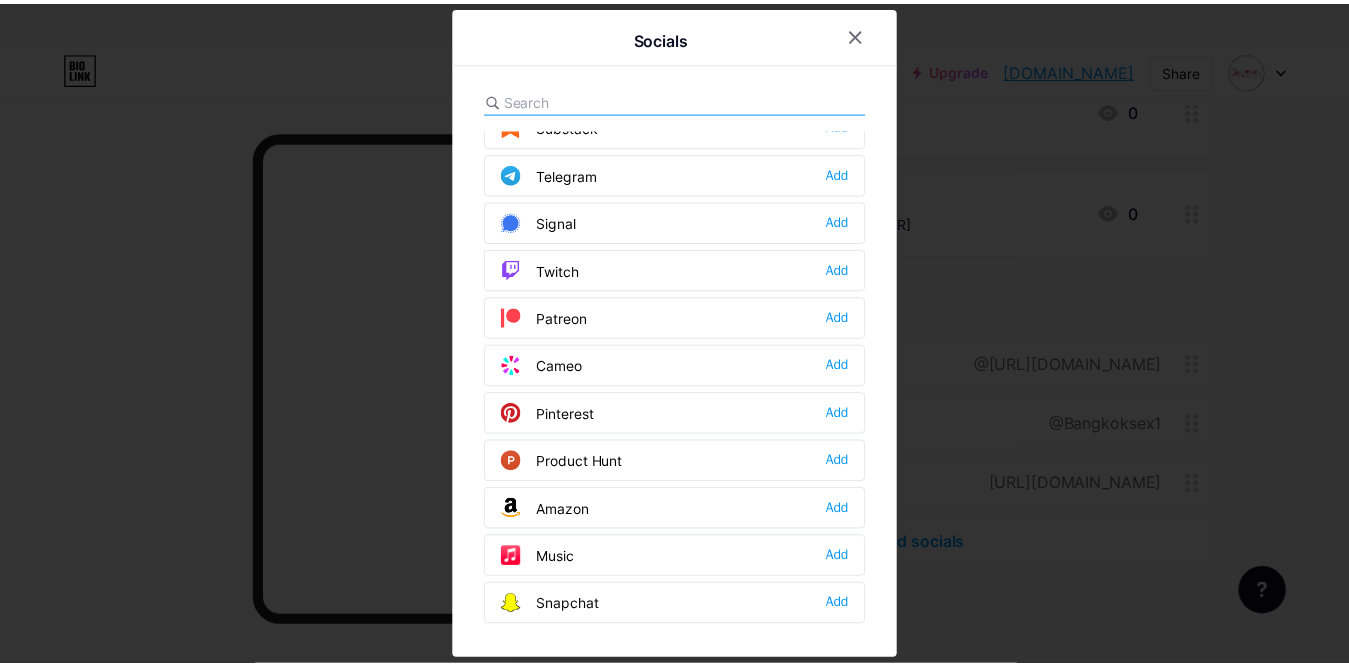 scroll, scrollTop: 1000, scrollLeft: 0, axis: vertical 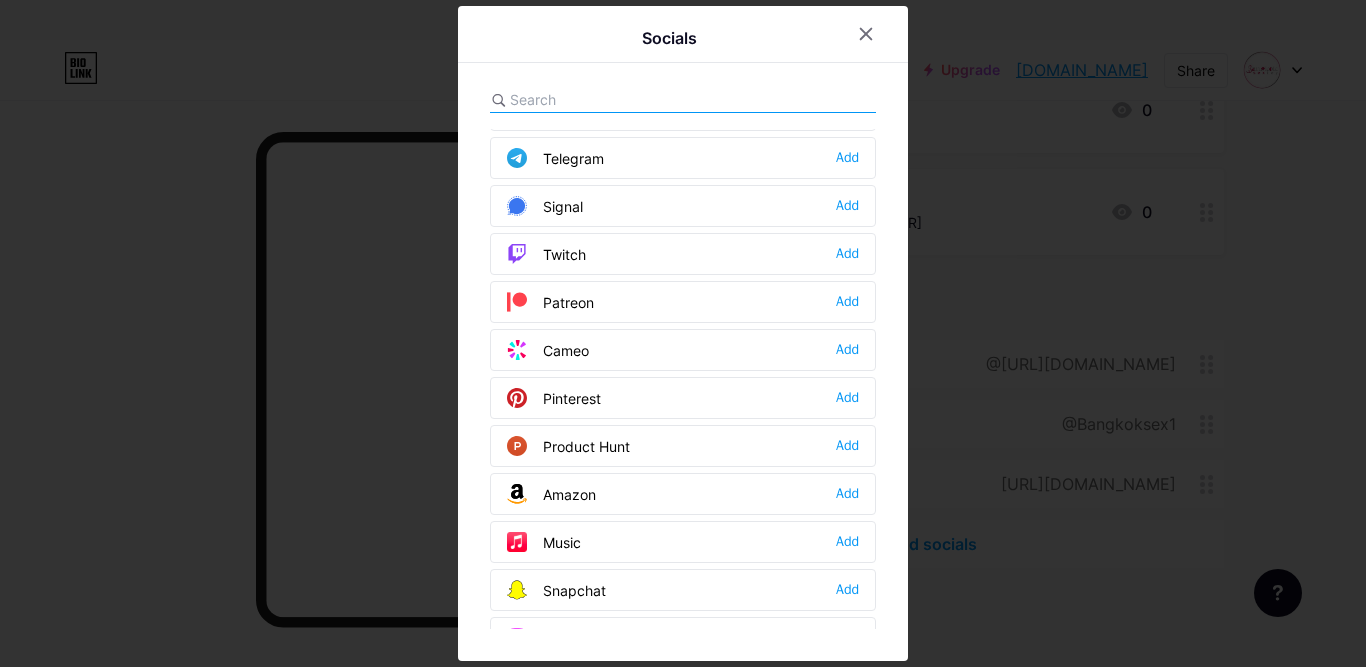 click on "Pinterest" at bounding box center (554, 398) 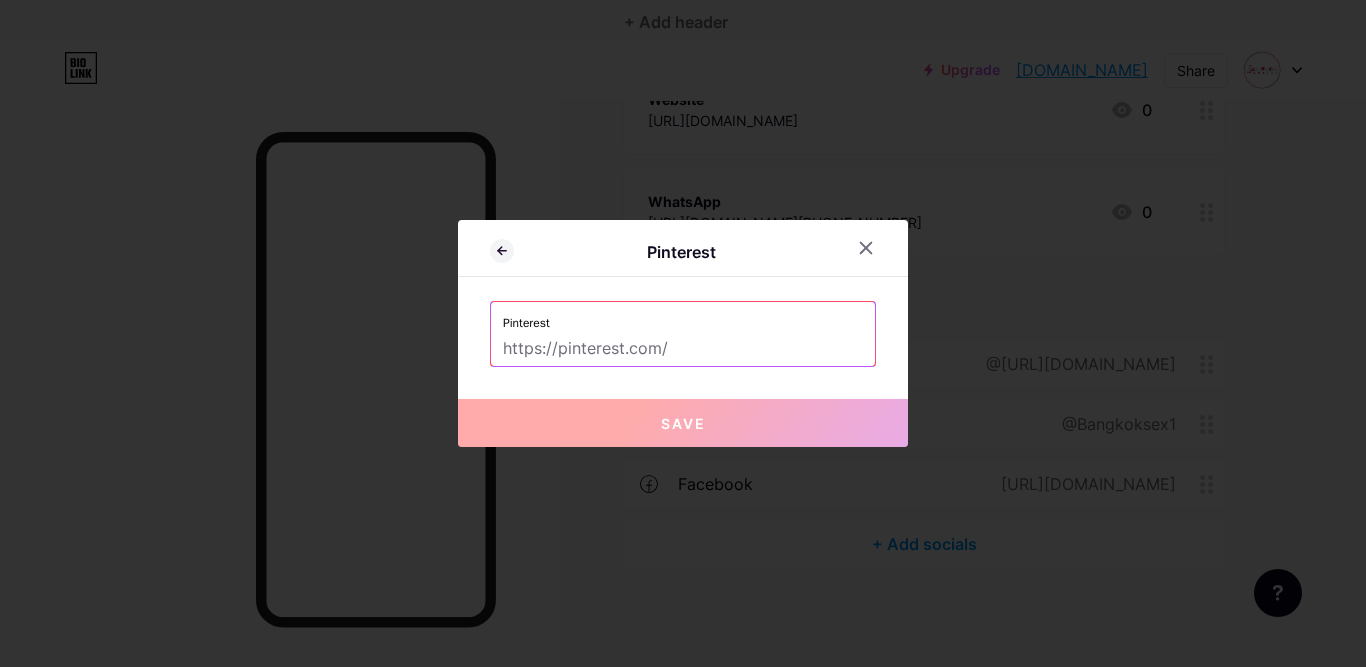 click at bounding box center (683, 349) 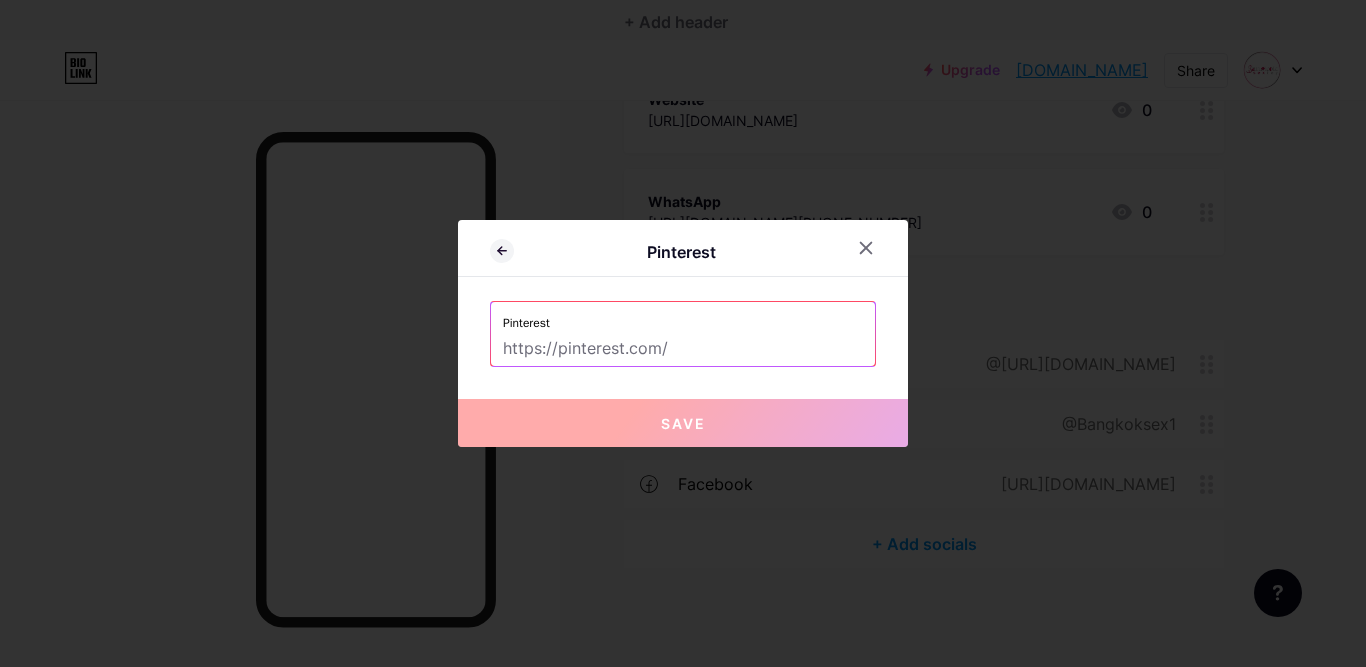 paste on "[URL][DOMAIN_NAME]" 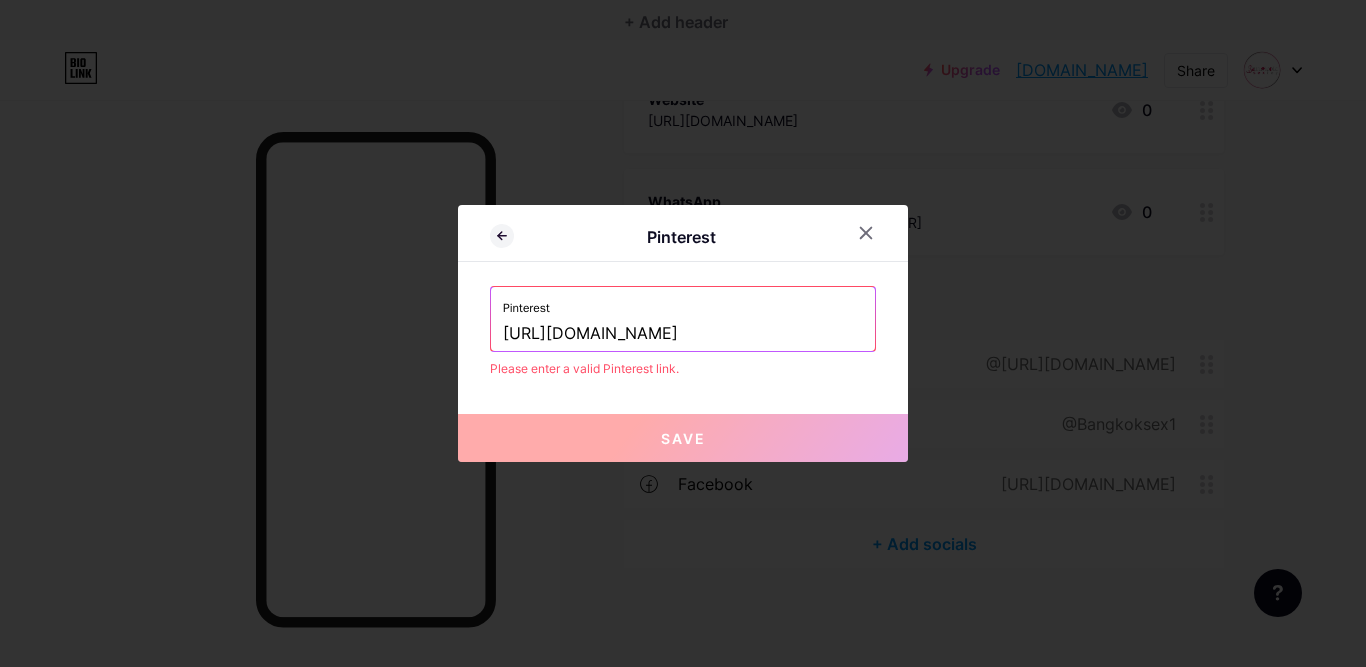 click on "[URL][DOMAIN_NAME]" at bounding box center (683, 334) 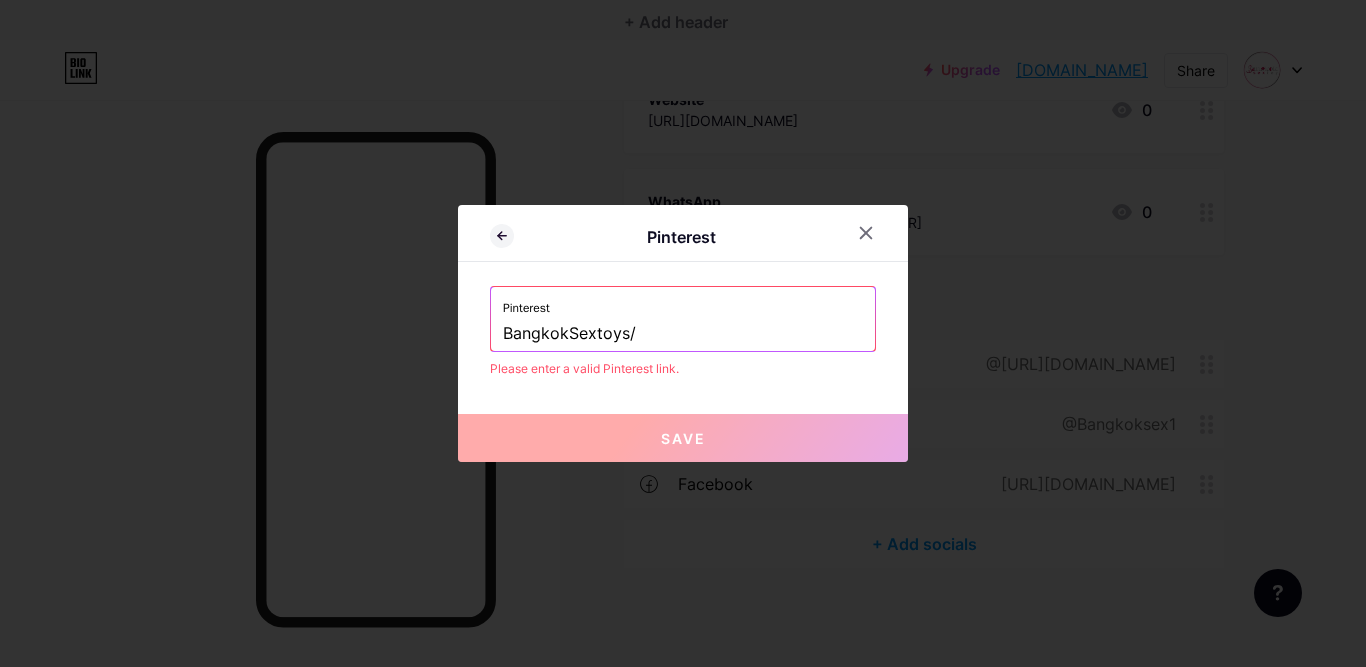 click on "BangkokSextoys/" at bounding box center [683, 334] 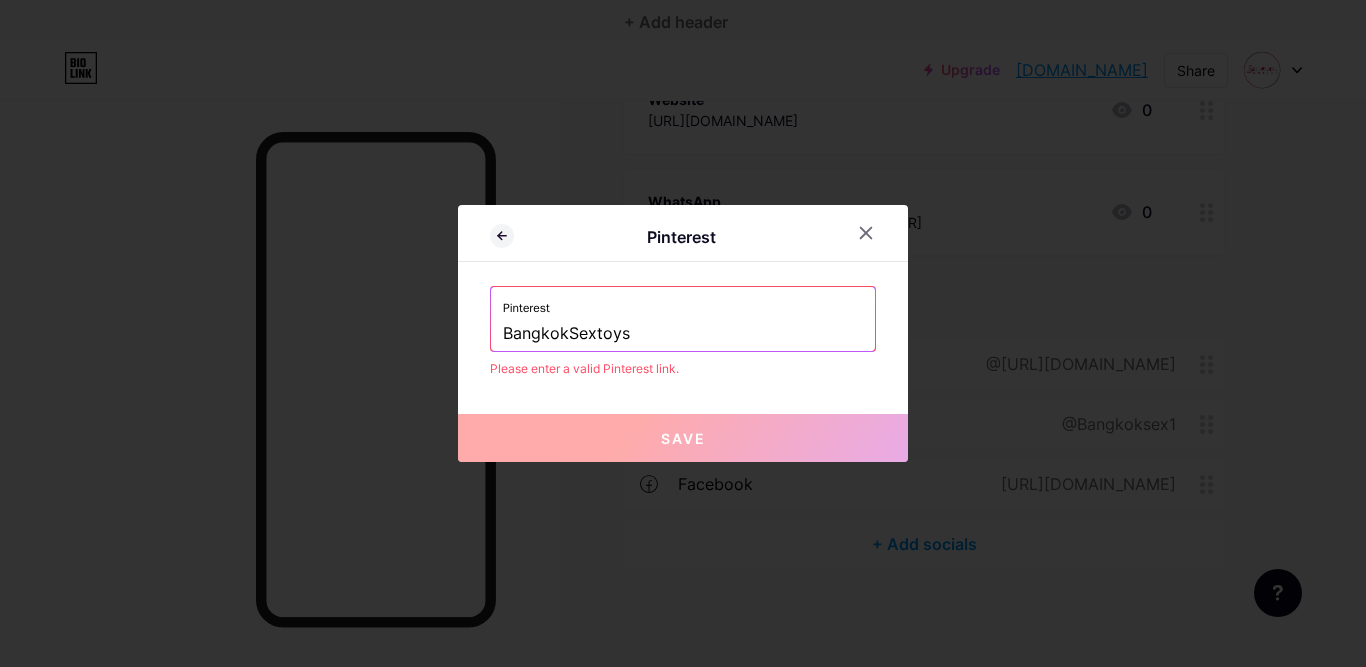 click on "Save" at bounding box center [683, 438] 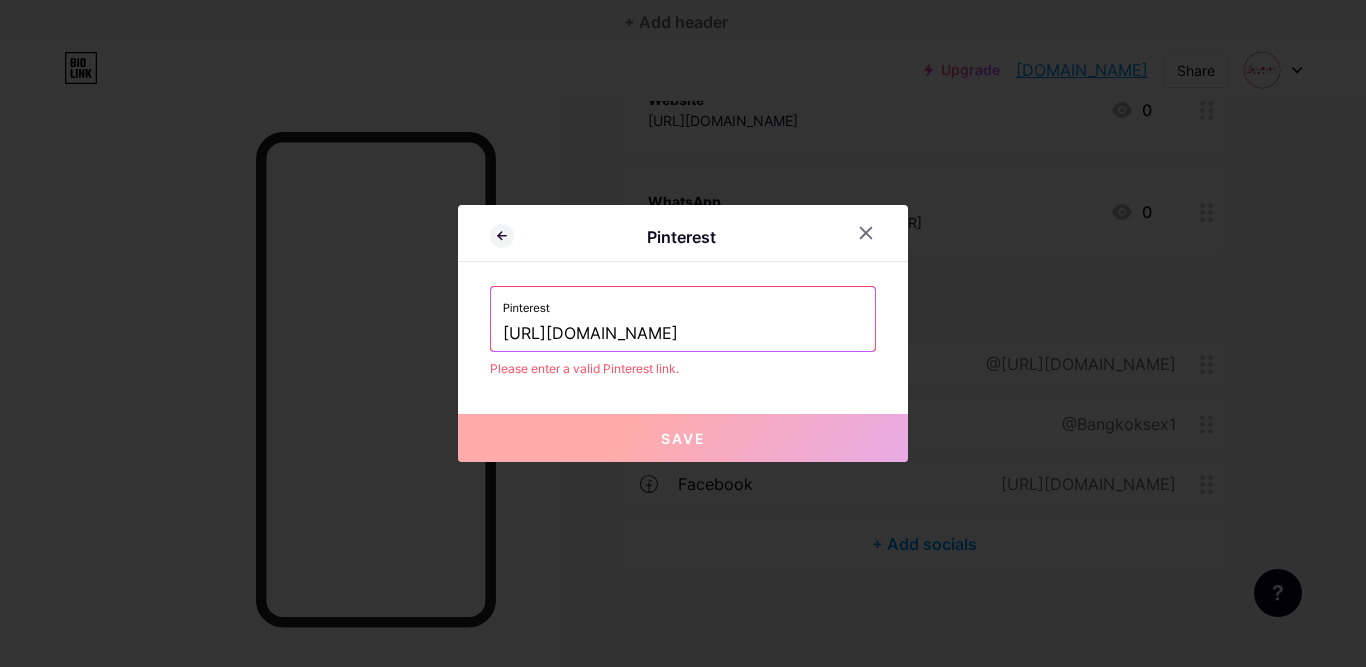 click on "Please enter a valid Pinterest link." at bounding box center [683, 369] 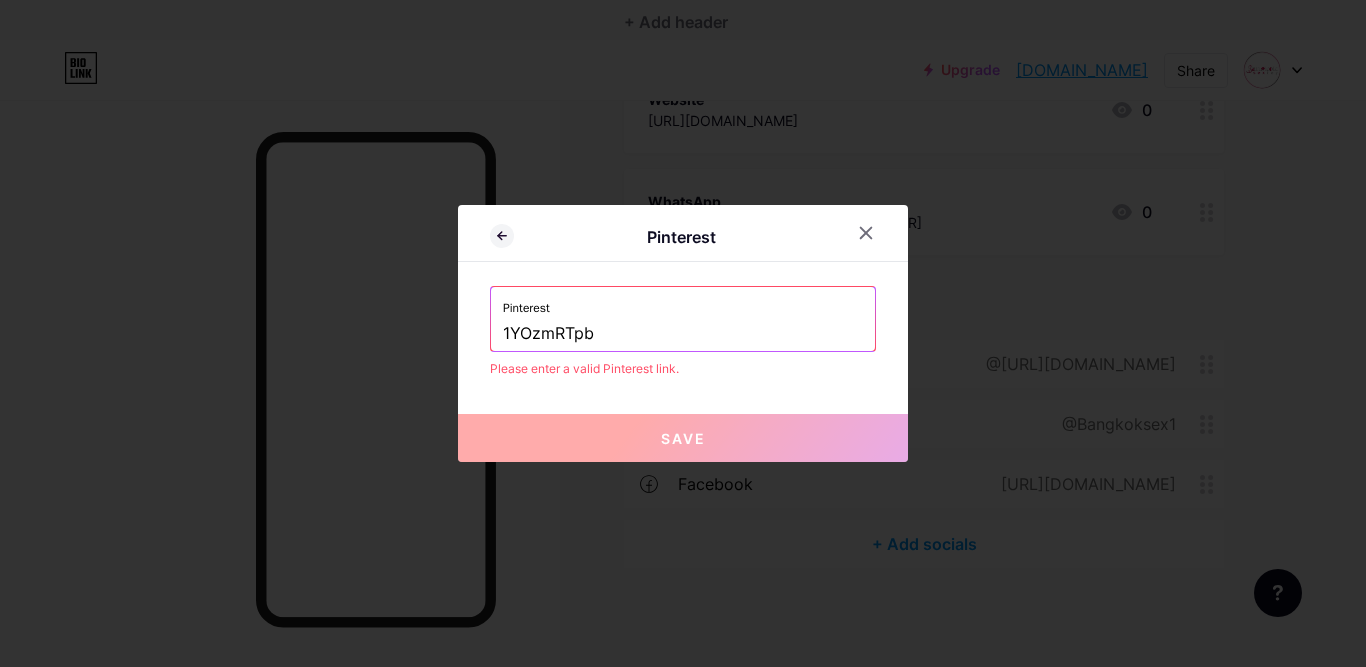 type on "1YOzmRTpb" 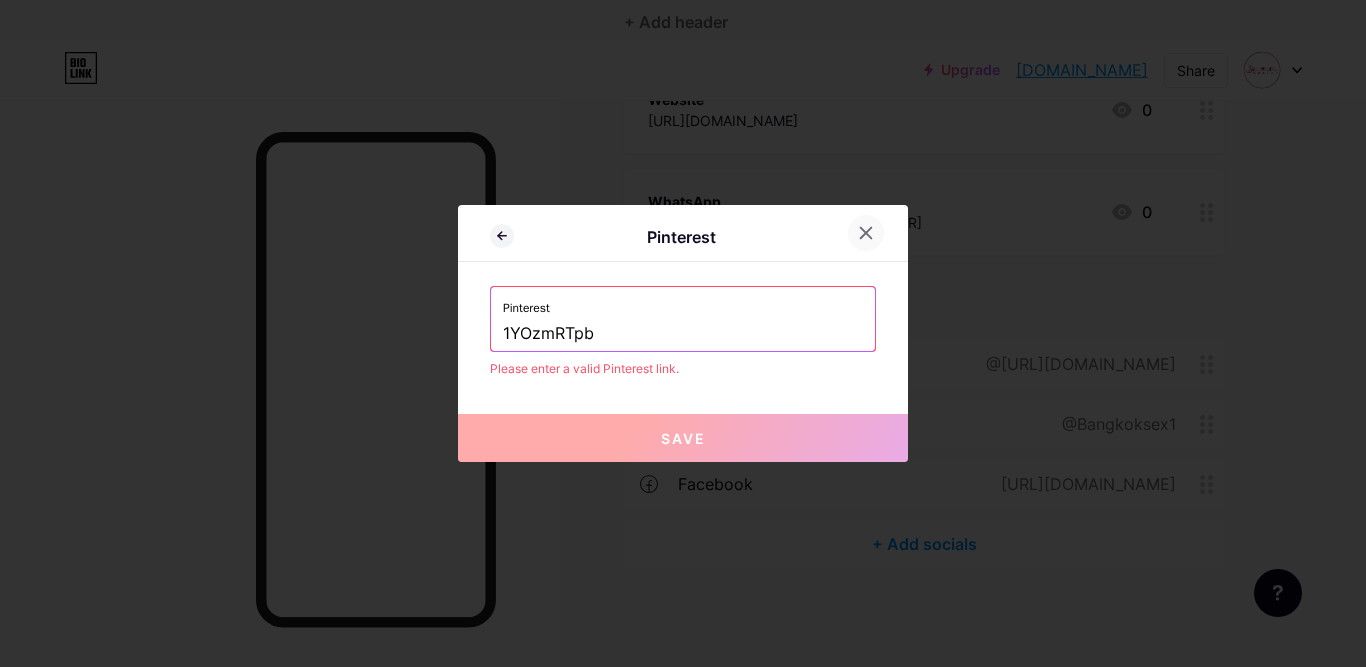 click 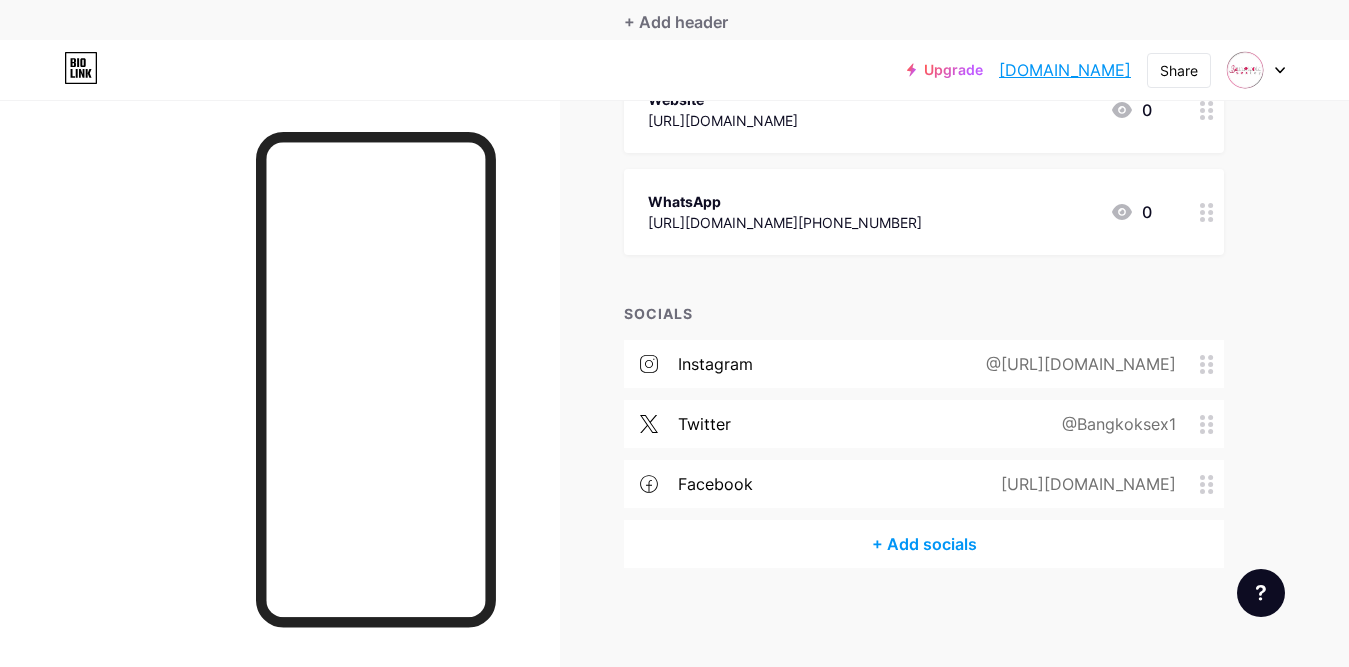 click on "+ Add socials" at bounding box center [924, 544] 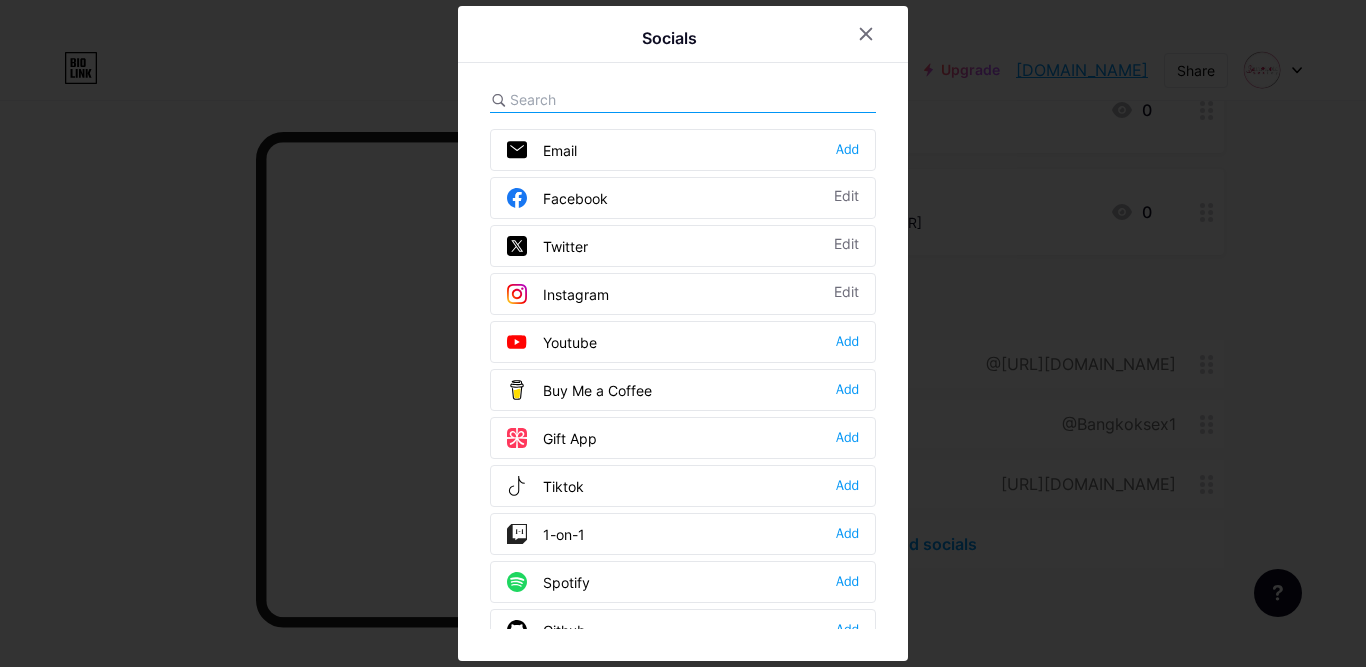 click at bounding box center (620, 99) 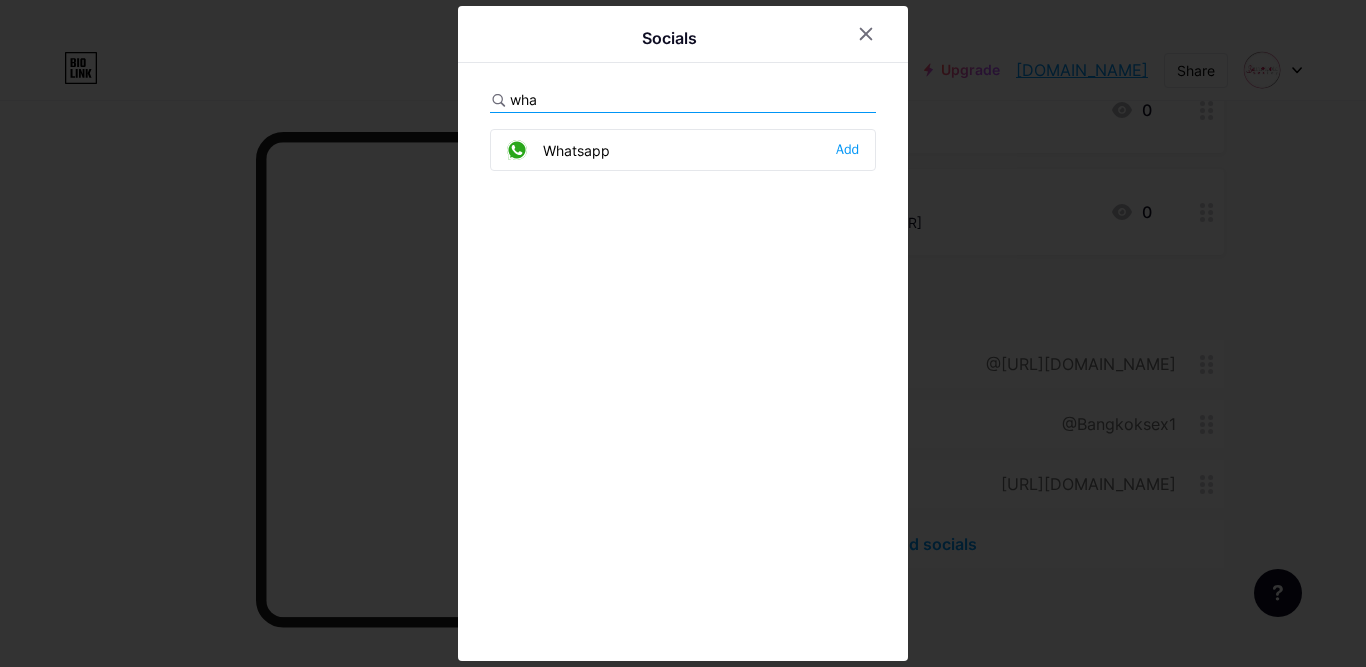 type on "what" 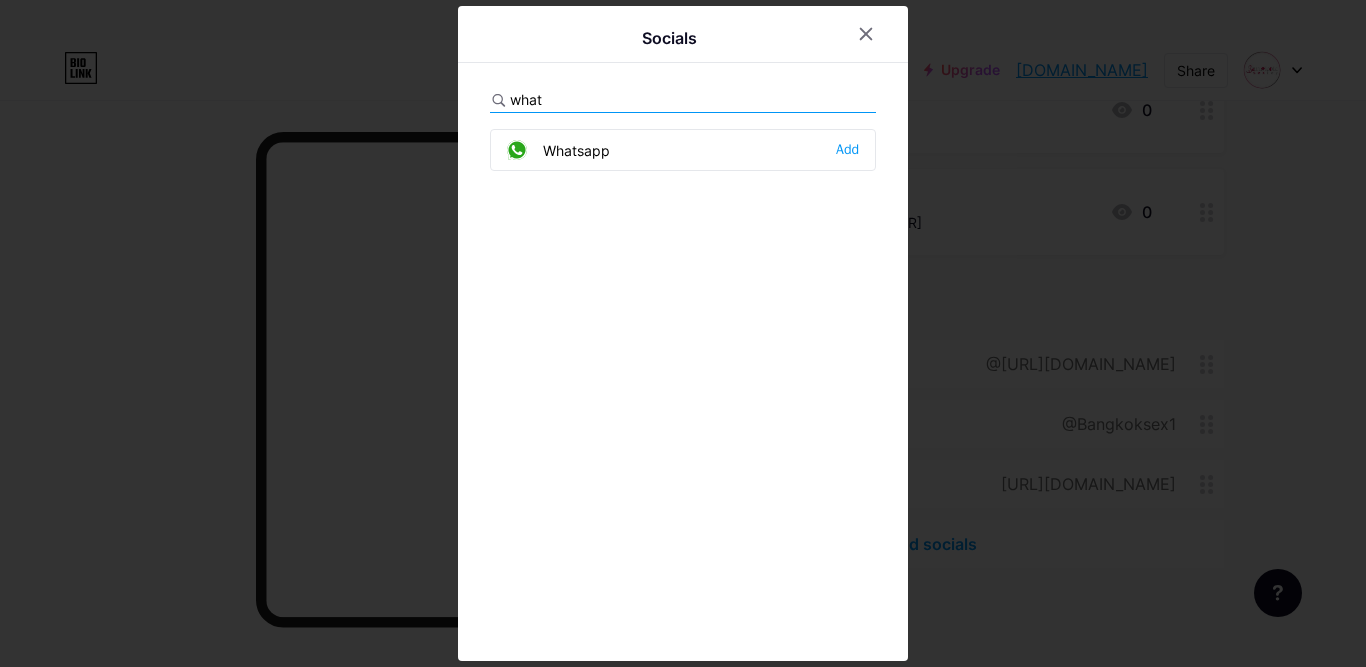 click on "Whatsapp
Add" at bounding box center [683, 150] 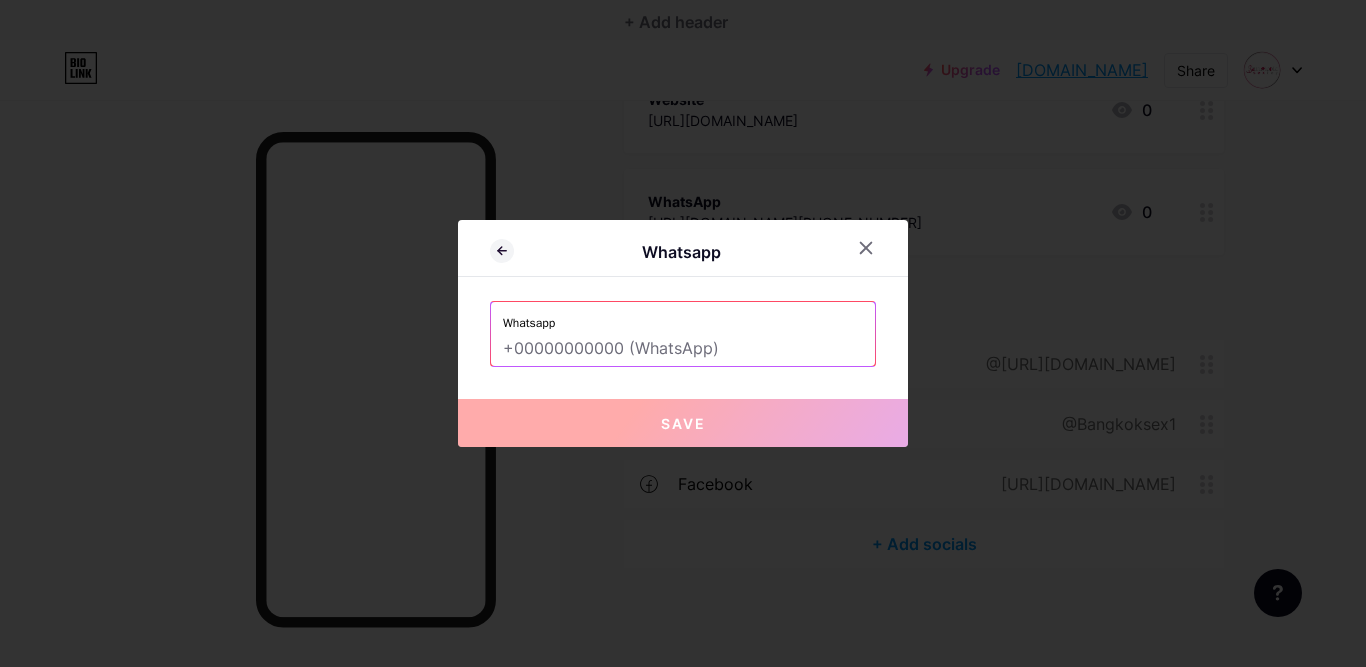 click at bounding box center (683, 349) 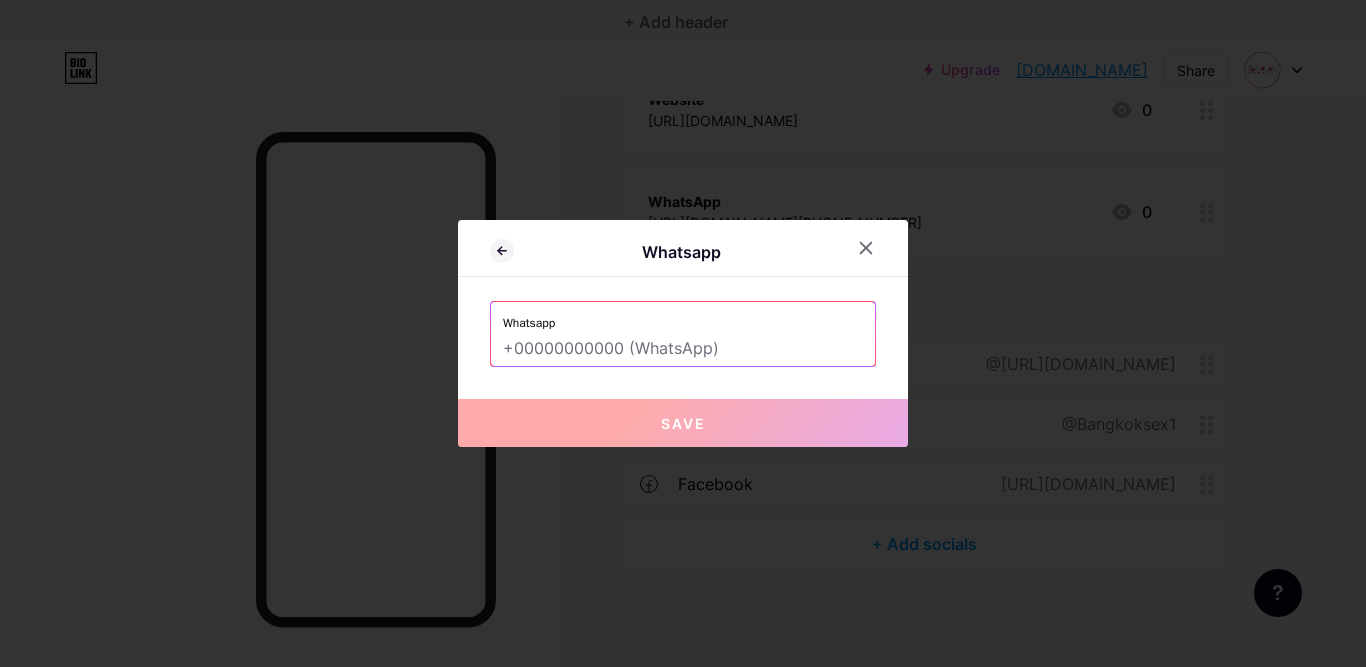 paste on "[PHONE_NUMBER]" 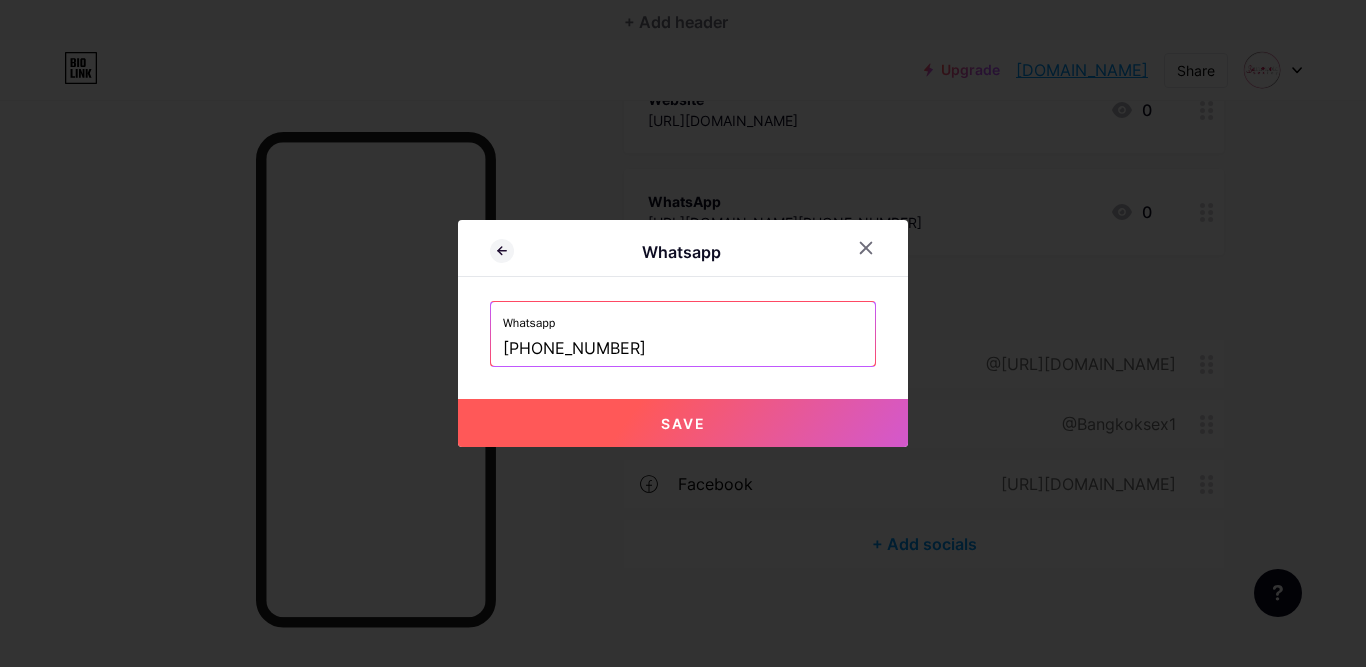click on "Save" at bounding box center [683, 423] 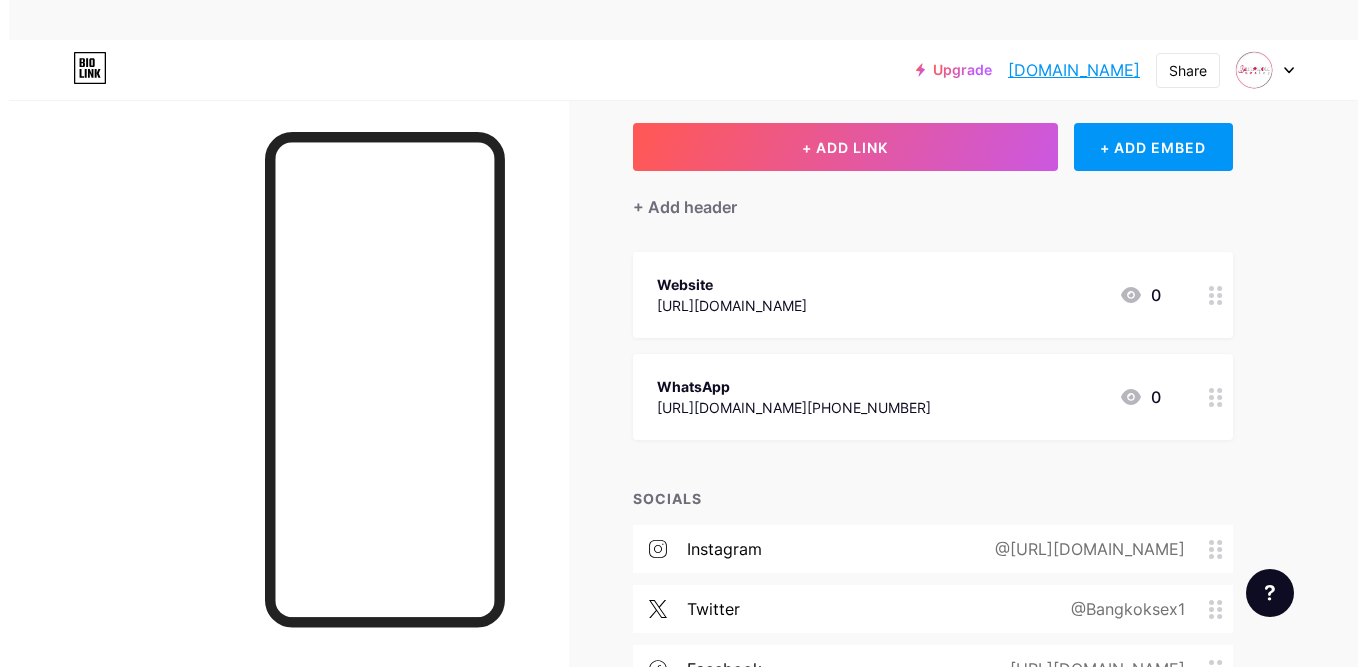 scroll, scrollTop: 0, scrollLeft: 0, axis: both 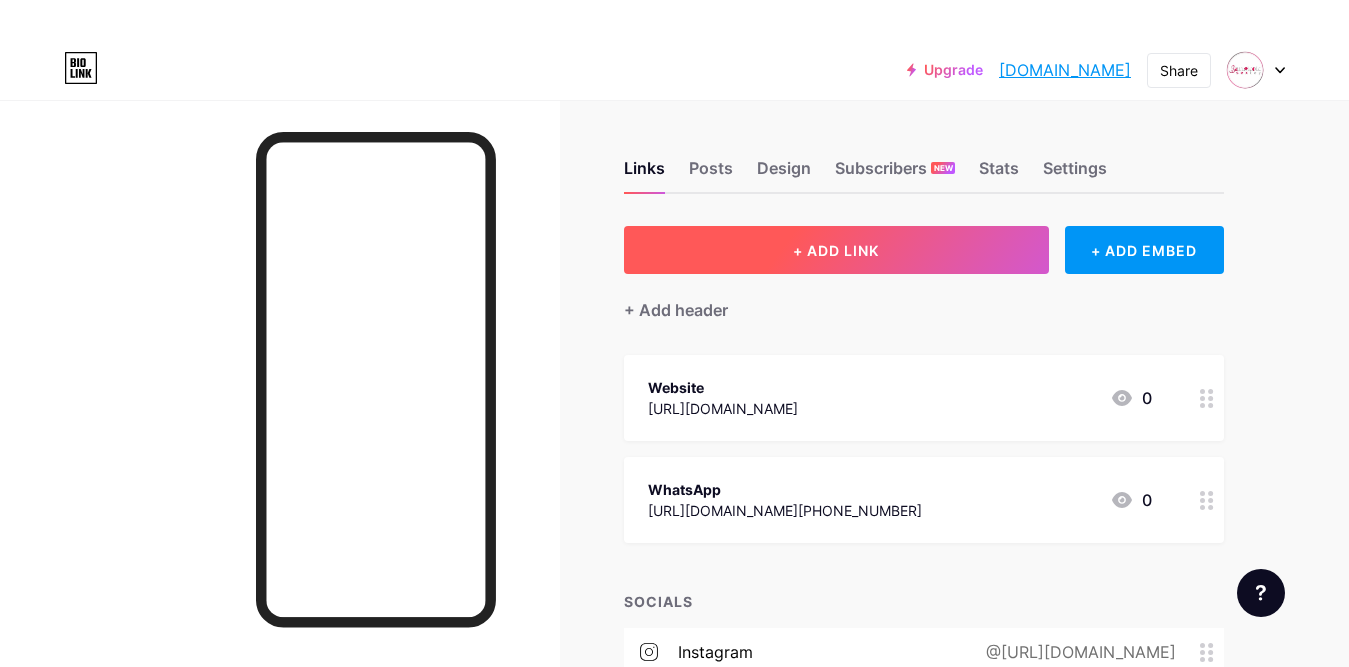 click on "+ ADD LINK" at bounding box center (836, 250) 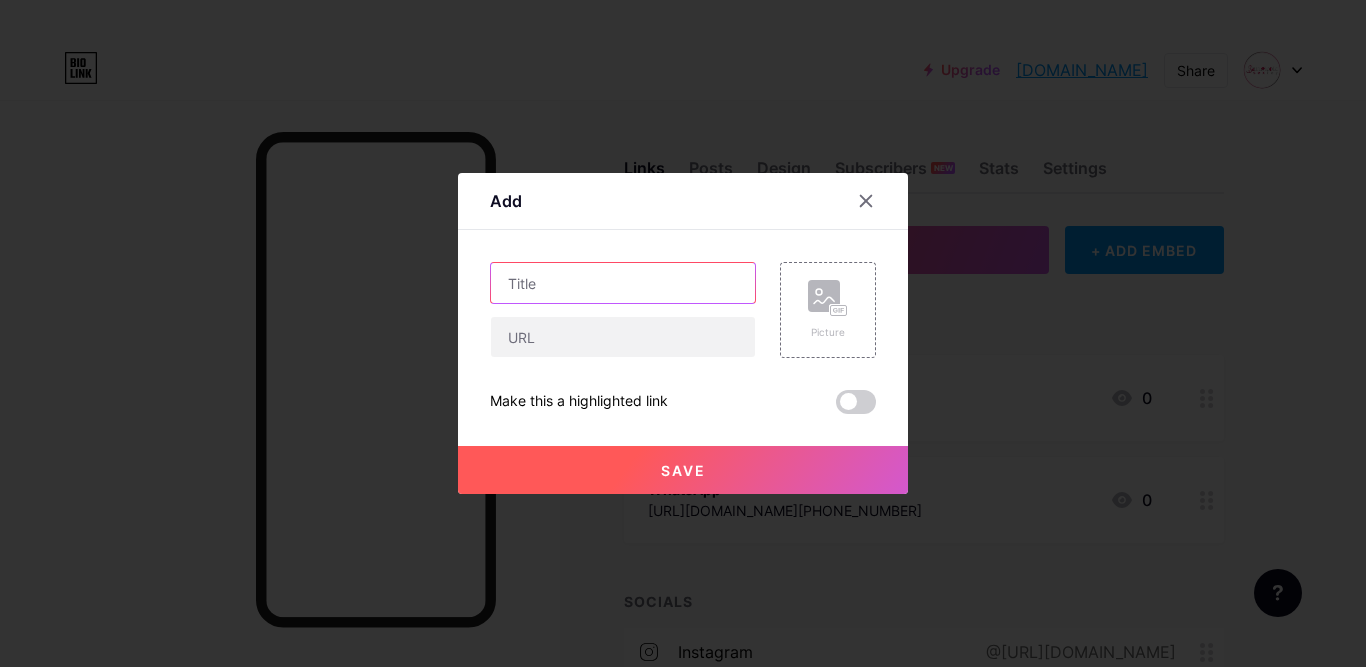 click at bounding box center (623, 283) 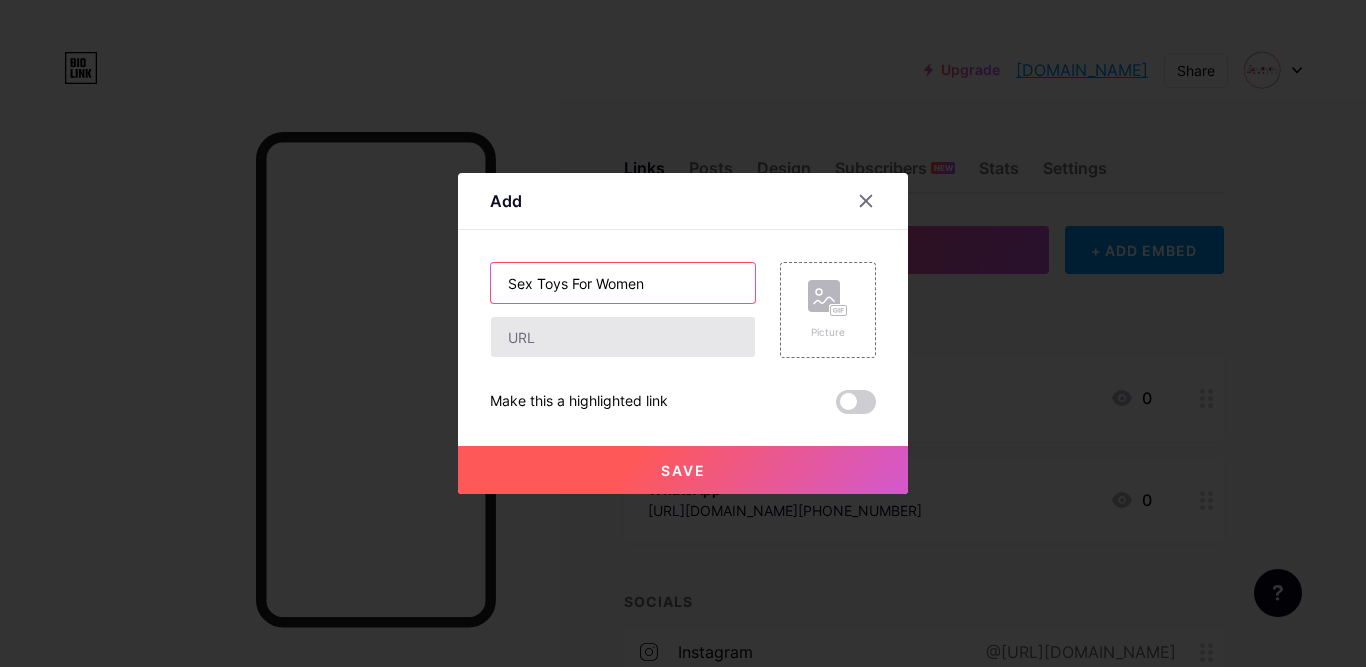 type on "Sex Toys For Women" 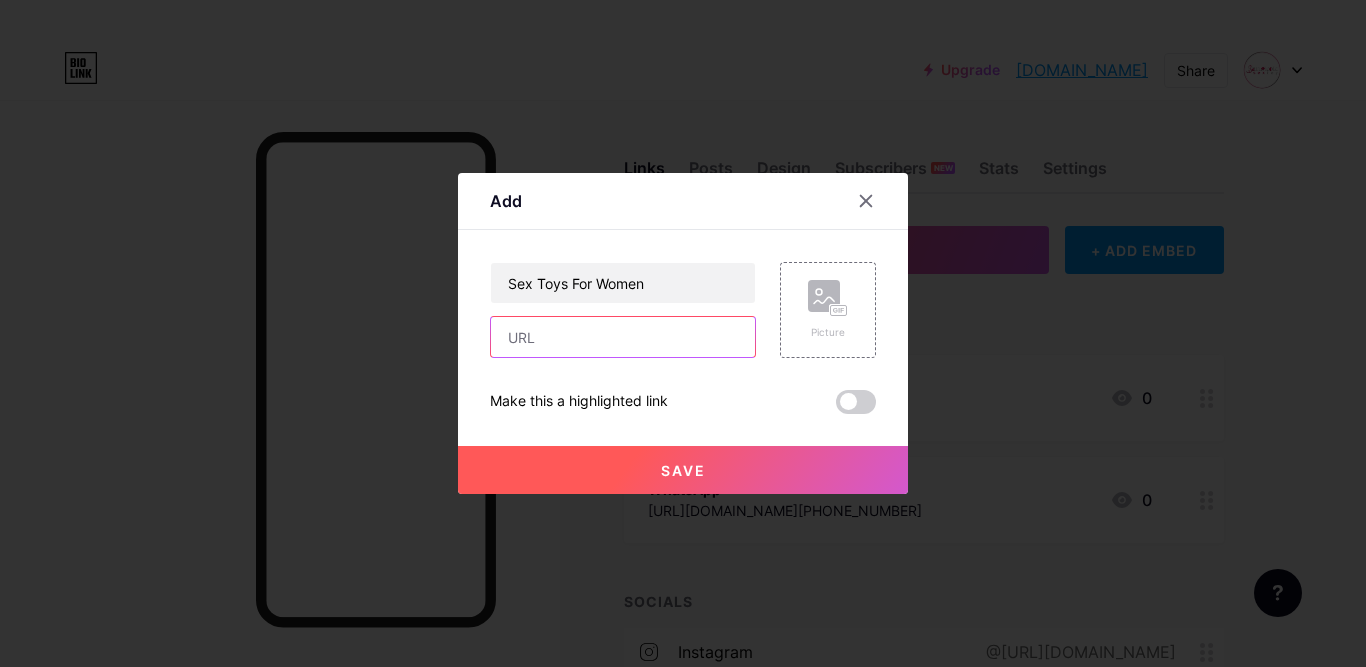 click at bounding box center (623, 337) 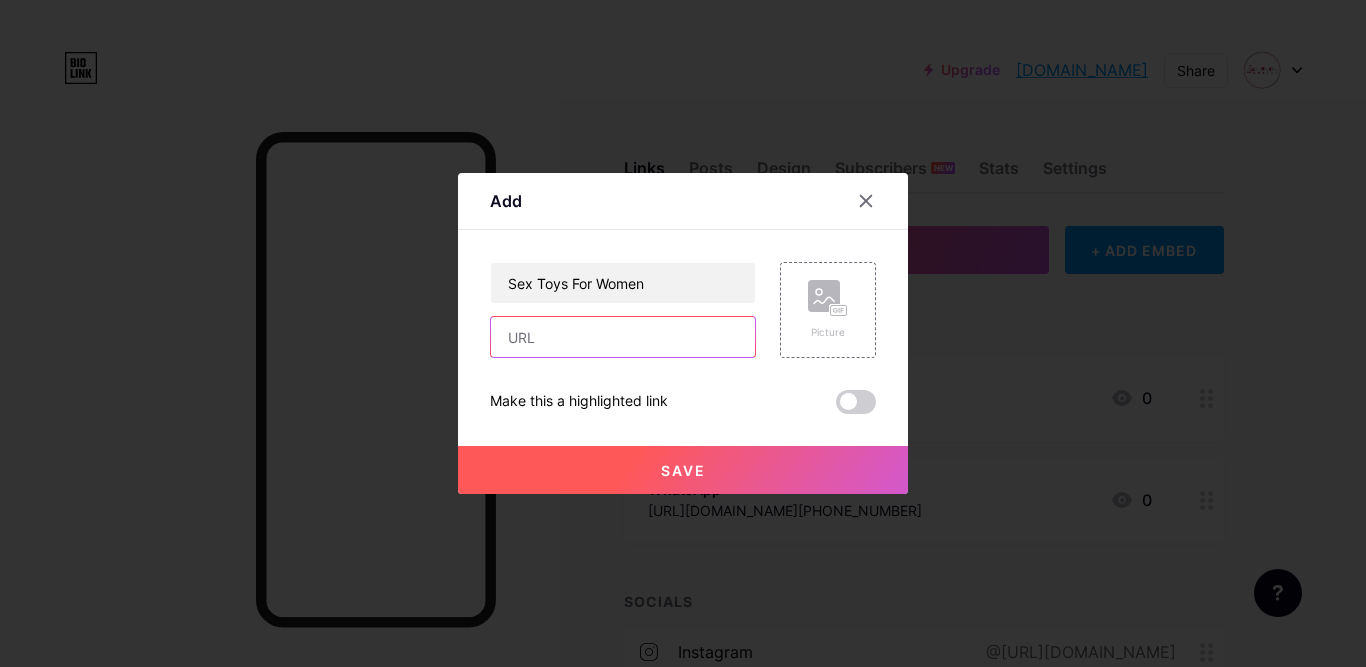 paste on "[URL][DOMAIN_NAME]" 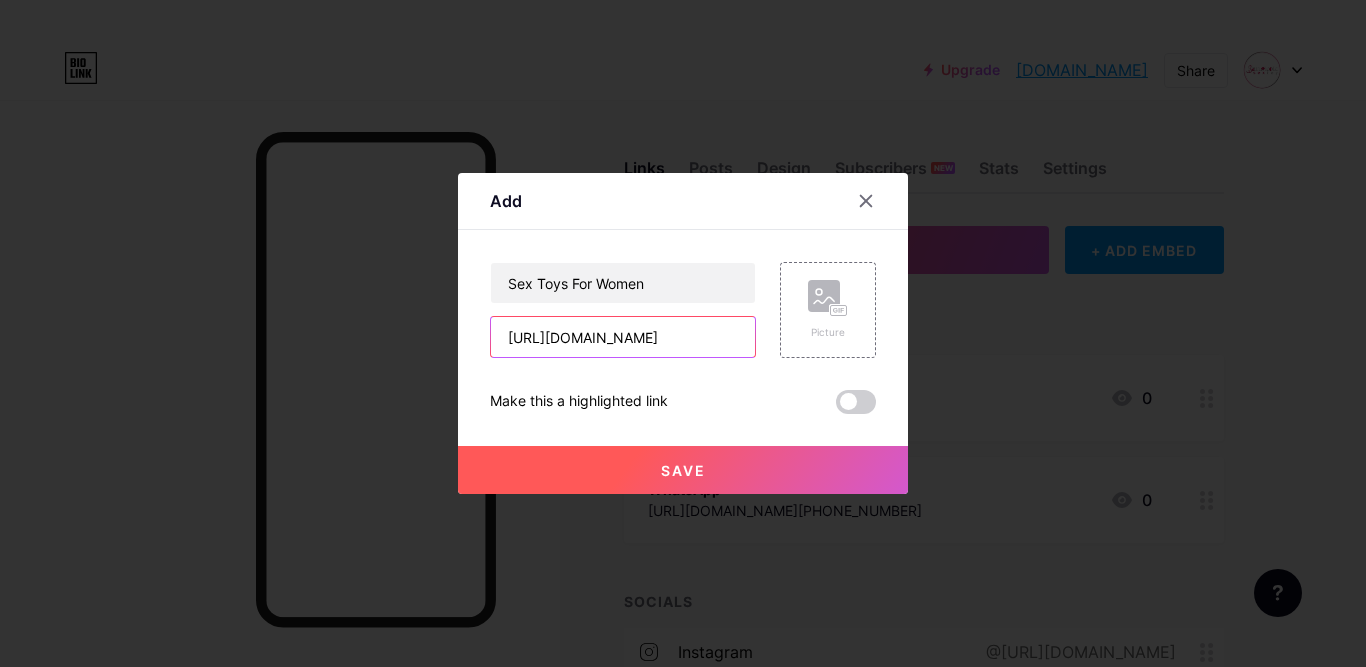 scroll, scrollTop: 0, scrollLeft: 157, axis: horizontal 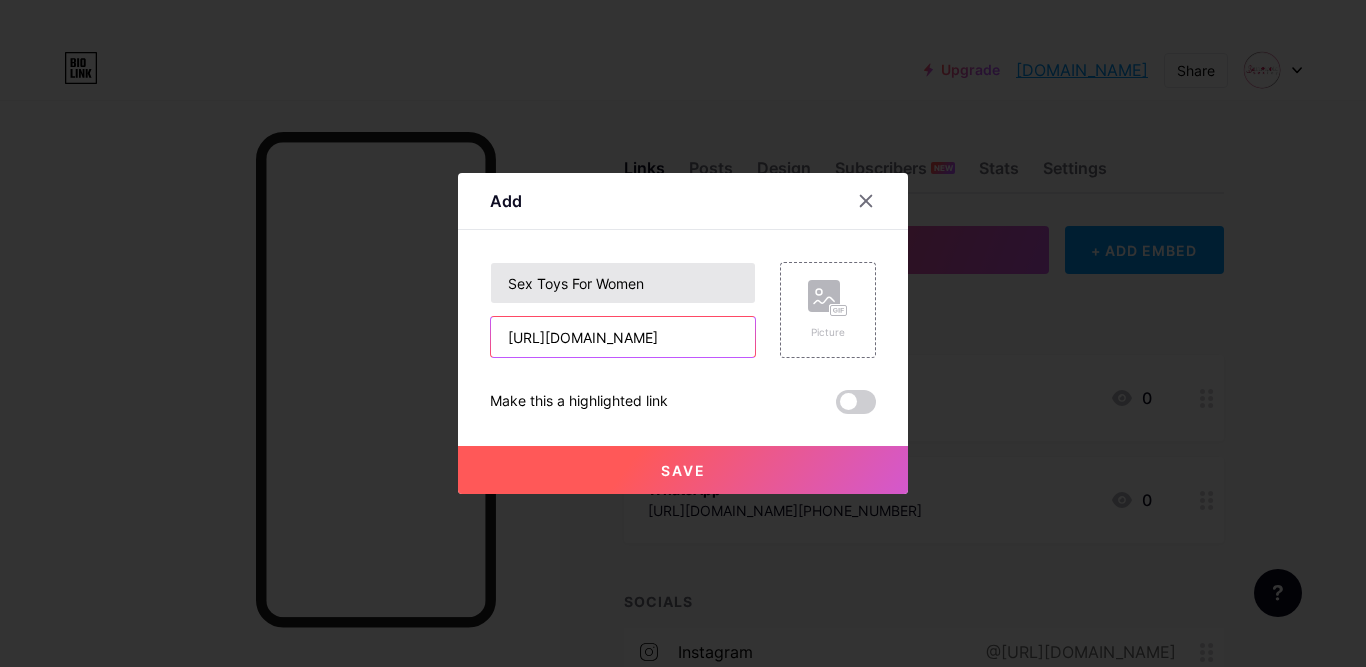 type on "[URL][DOMAIN_NAME]" 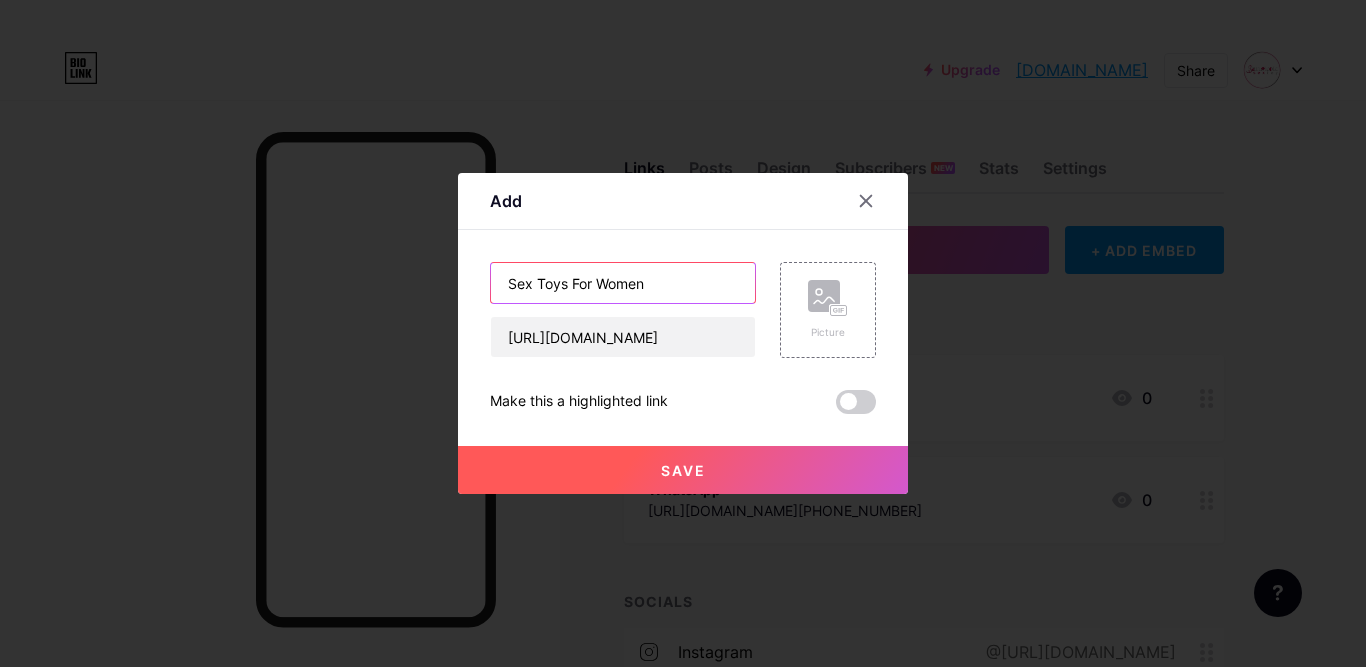 scroll, scrollTop: 0, scrollLeft: 0, axis: both 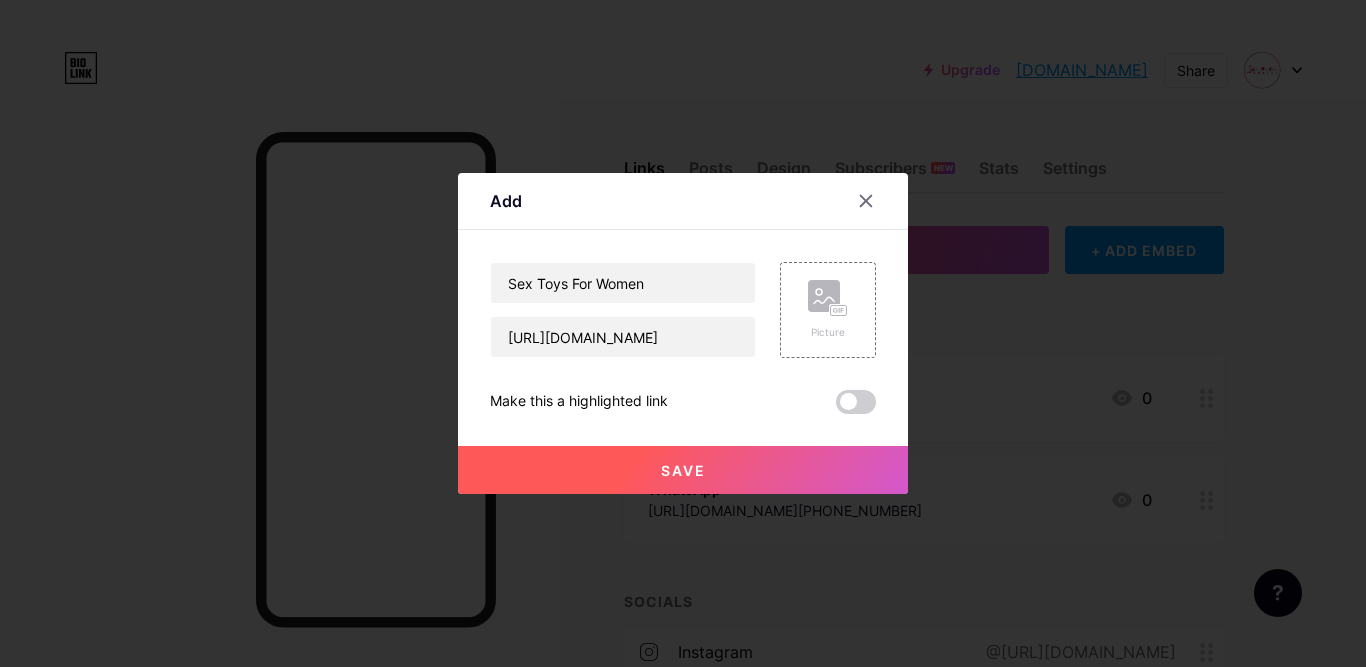 click at bounding box center [856, 402] 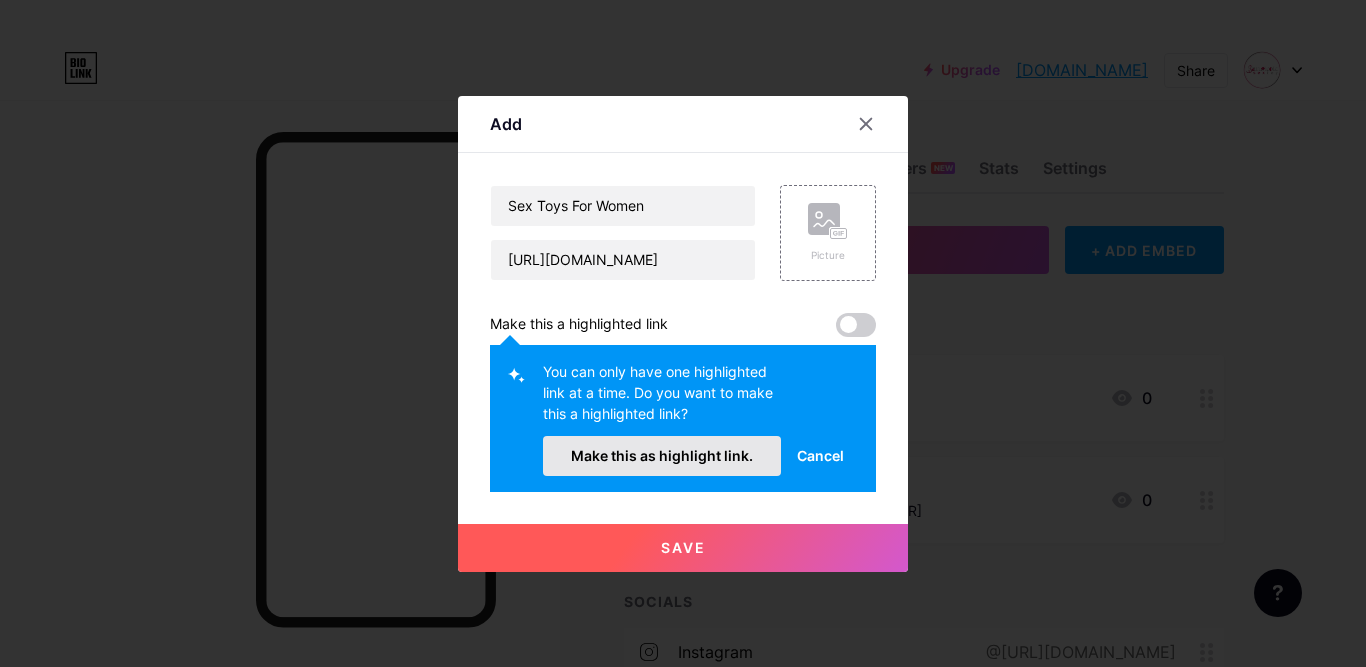 click on "Make this as highlight link." at bounding box center [662, 455] 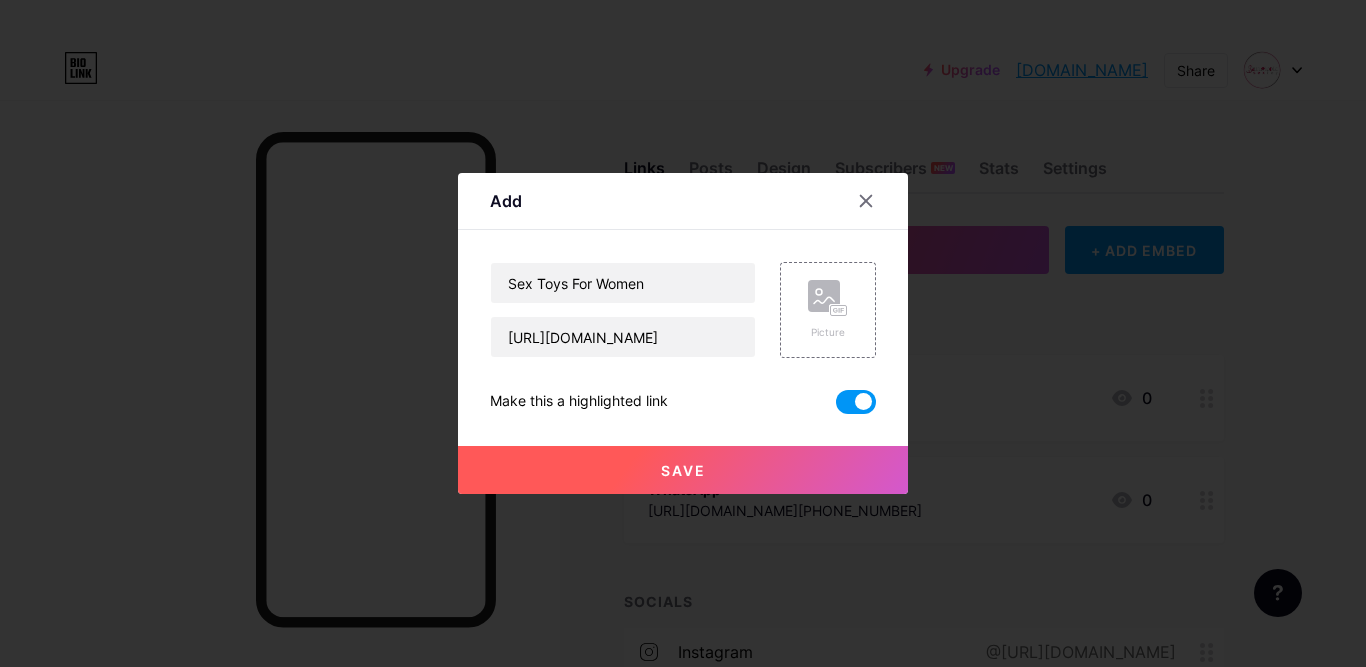 click on "Save" at bounding box center [683, 470] 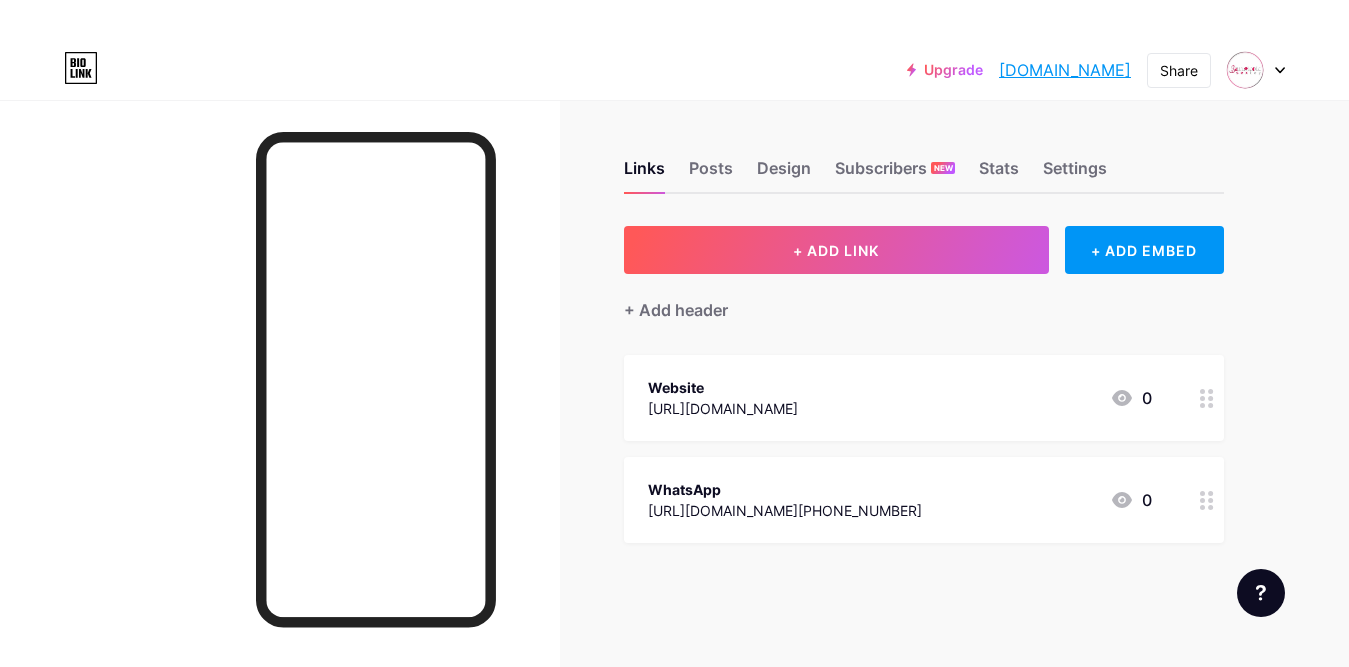 type 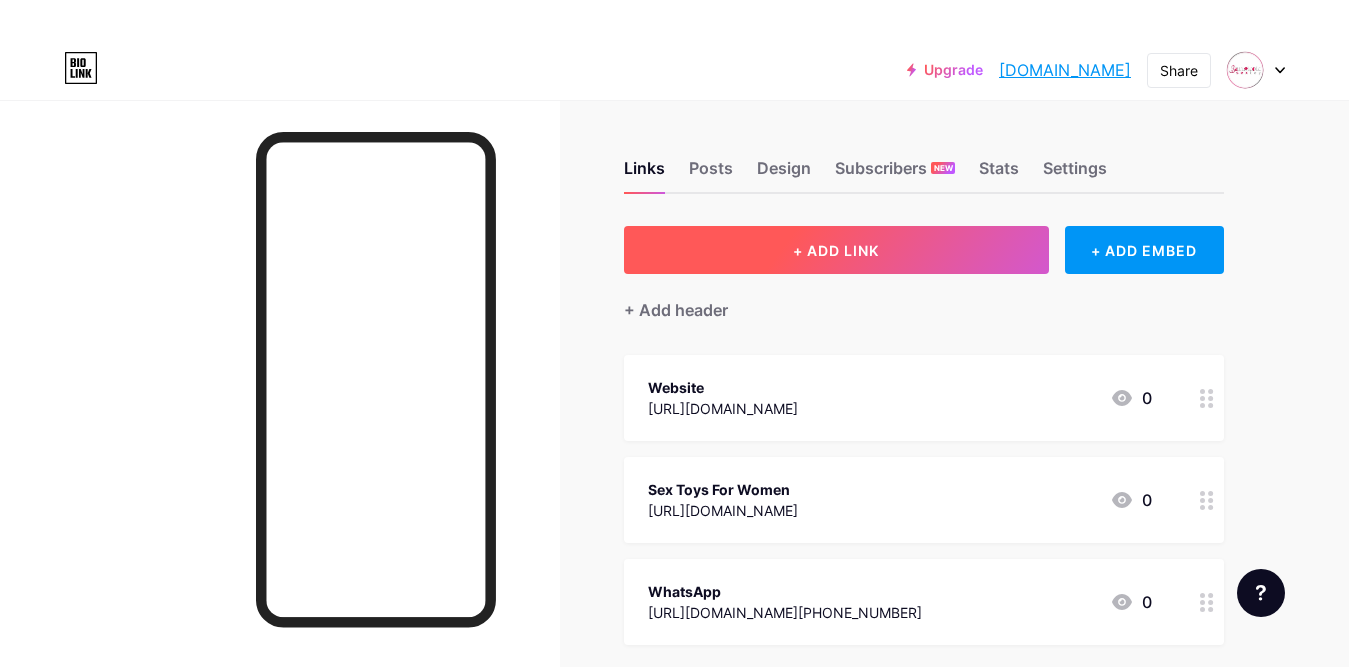 click on "+ ADD LINK" at bounding box center [836, 250] 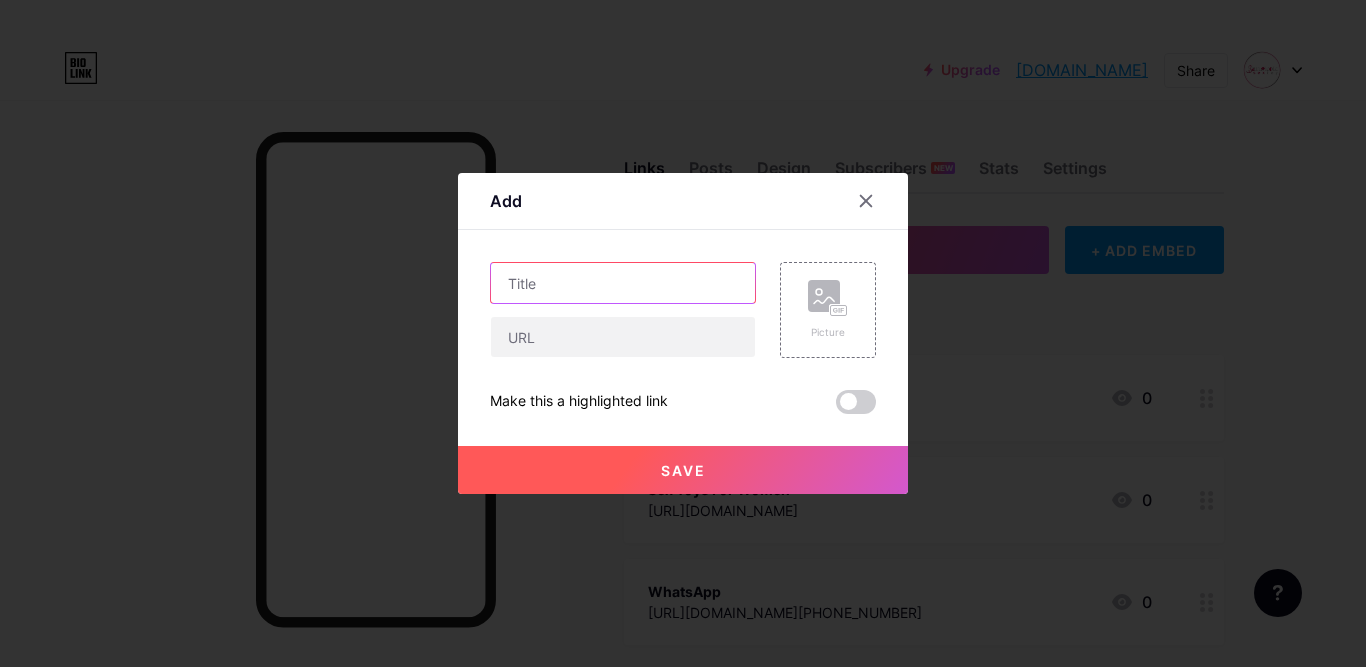 click at bounding box center (623, 283) 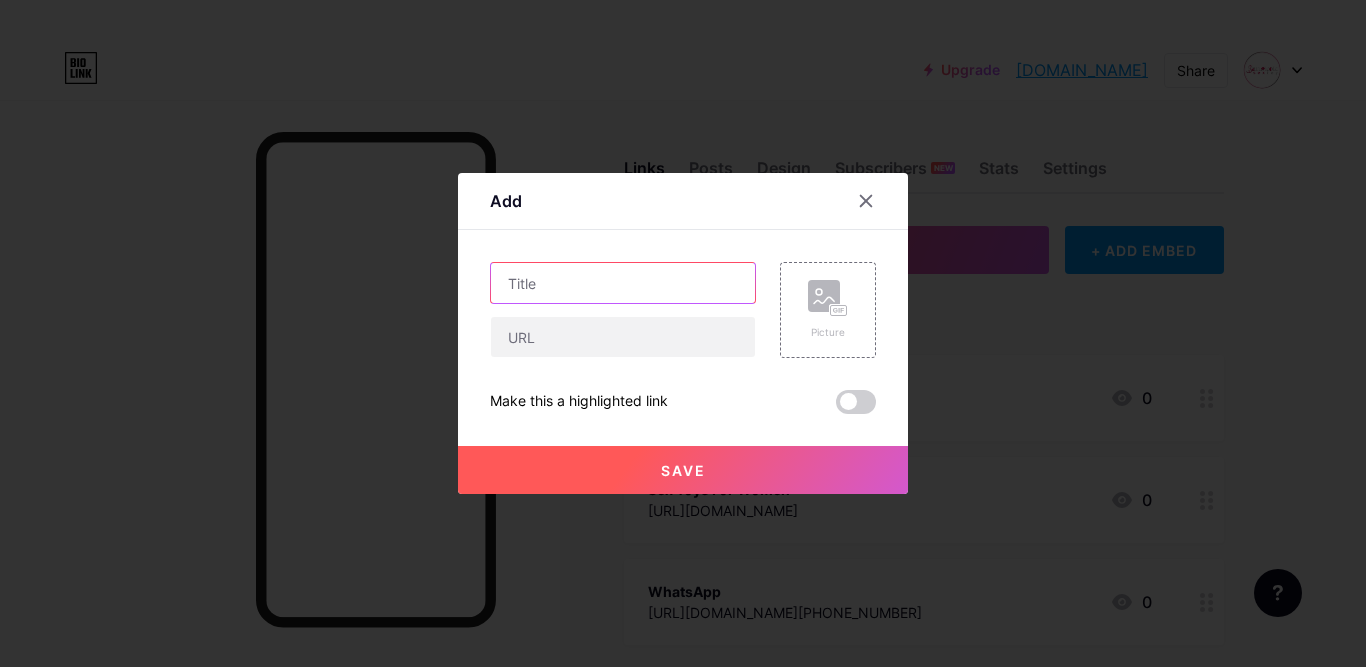 paste on "Sex Toys For Women" 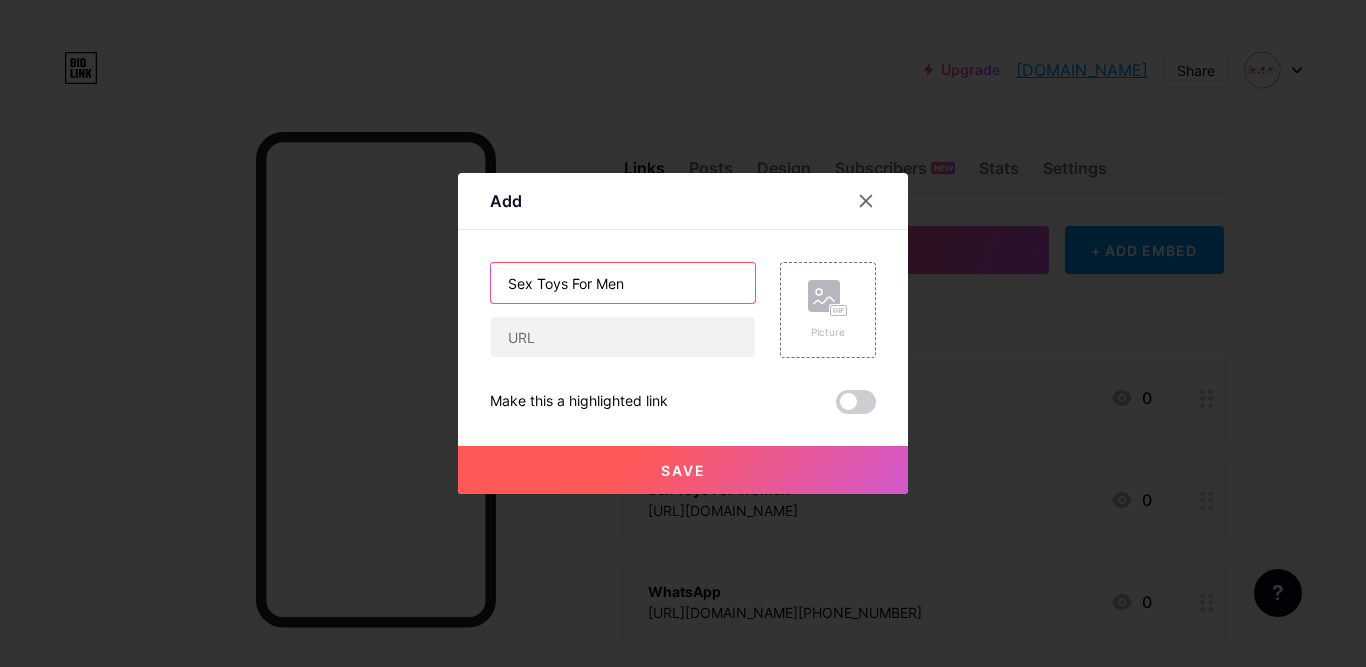 type on "Sex Toys For Men" 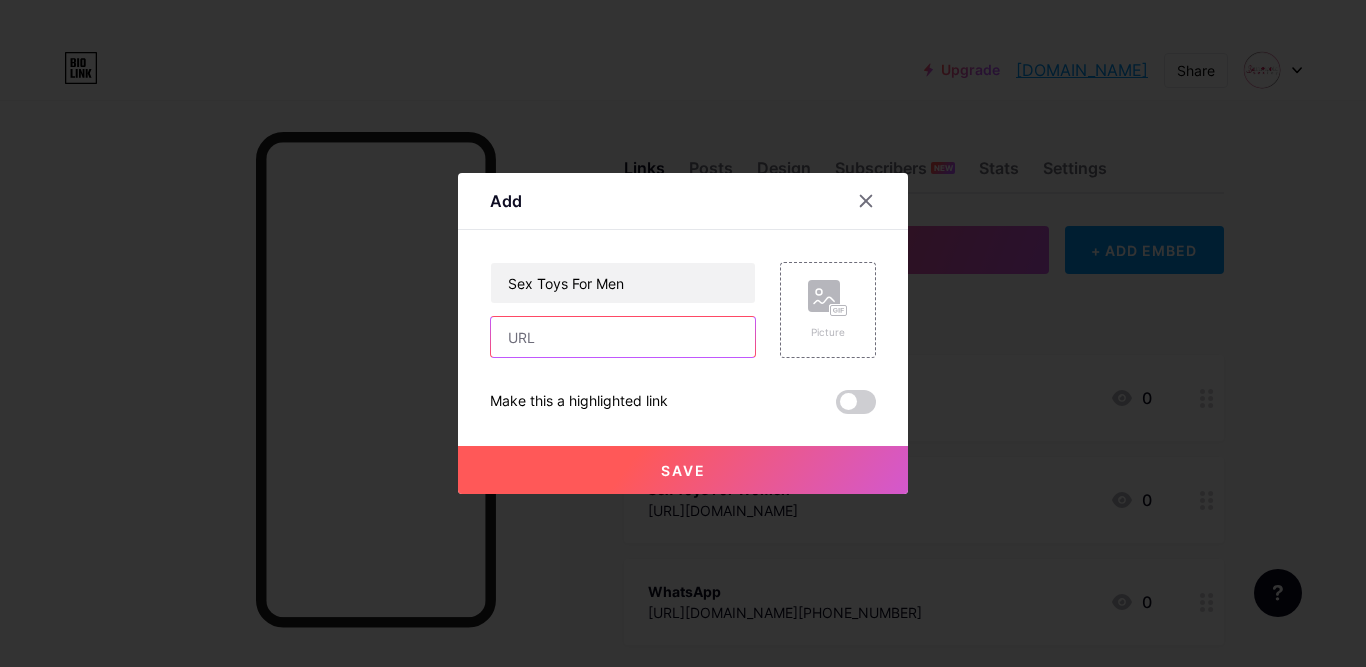 click at bounding box center (623, 337) 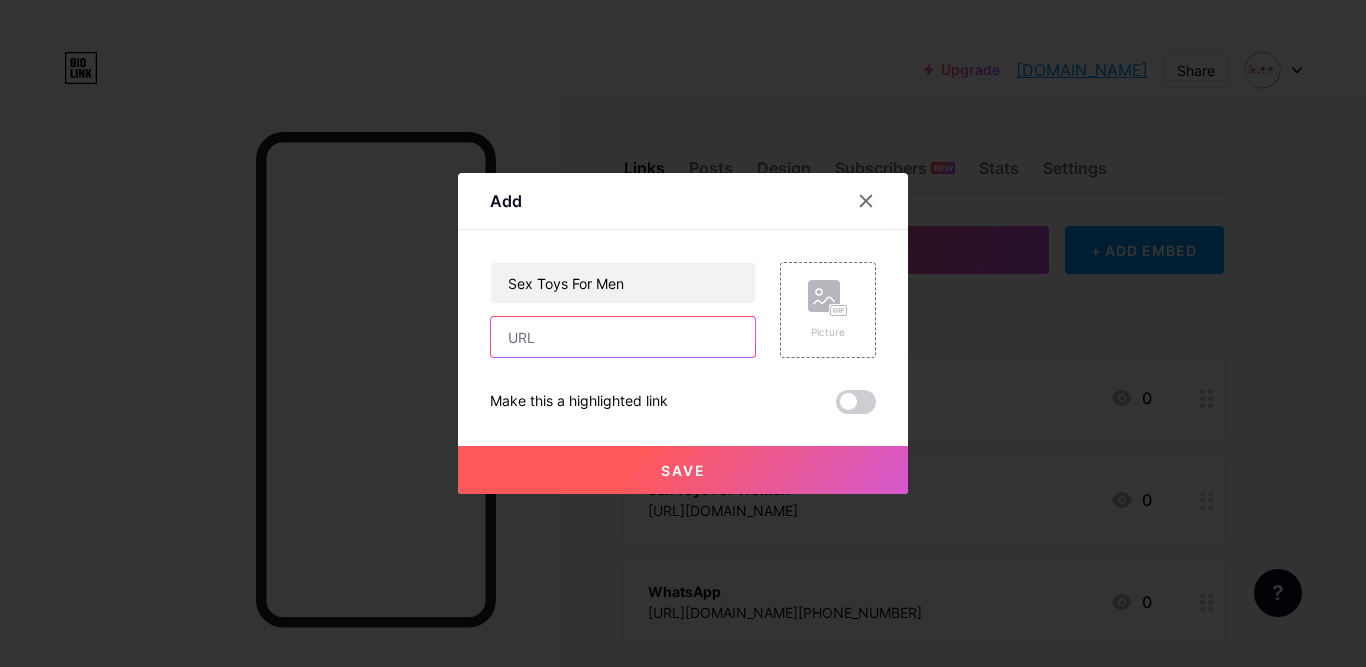 paste on "[URL][DOMAIN_NAME]" 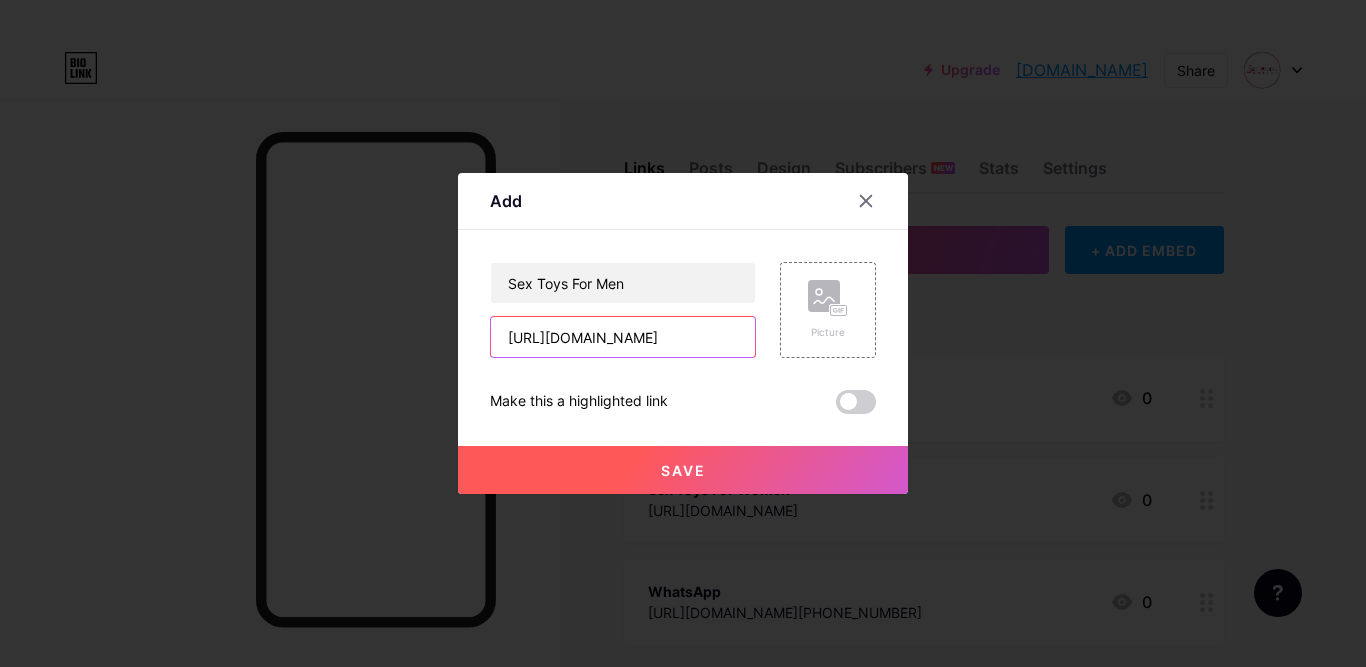 scroll, scrollTop: 0, scrollLeft: 159, axis: horizontal 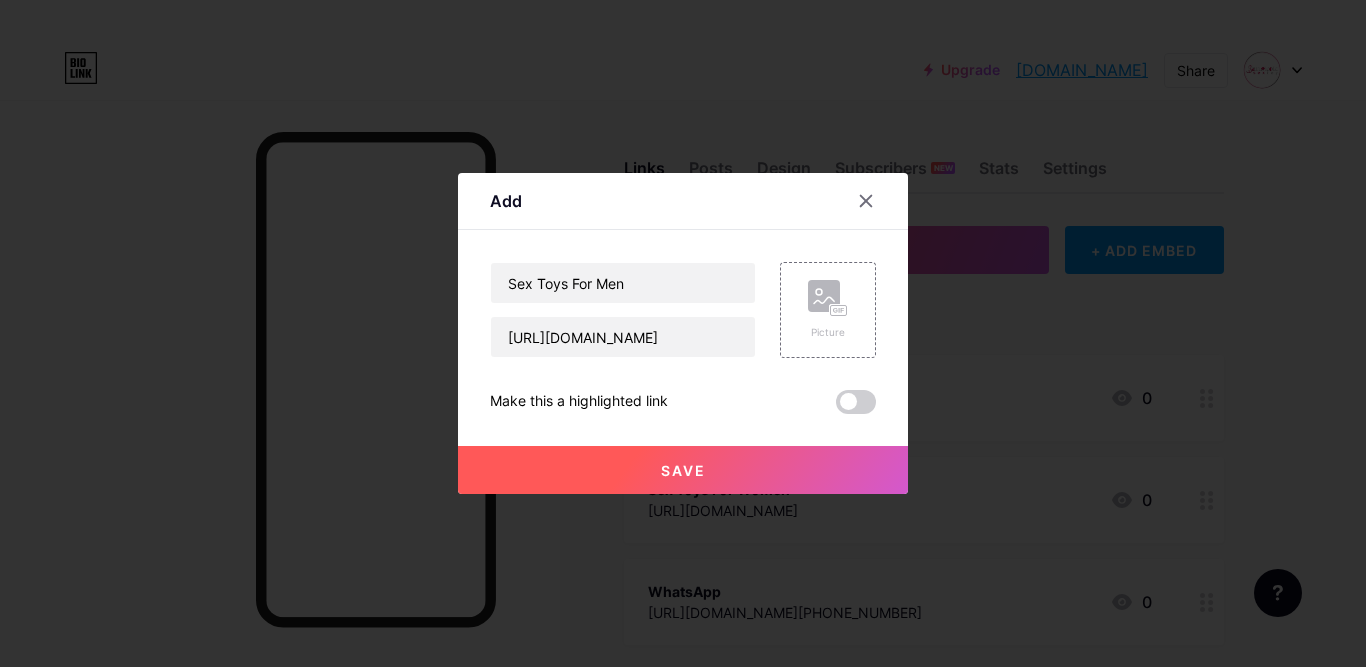 click at bounding box center (856, 402) 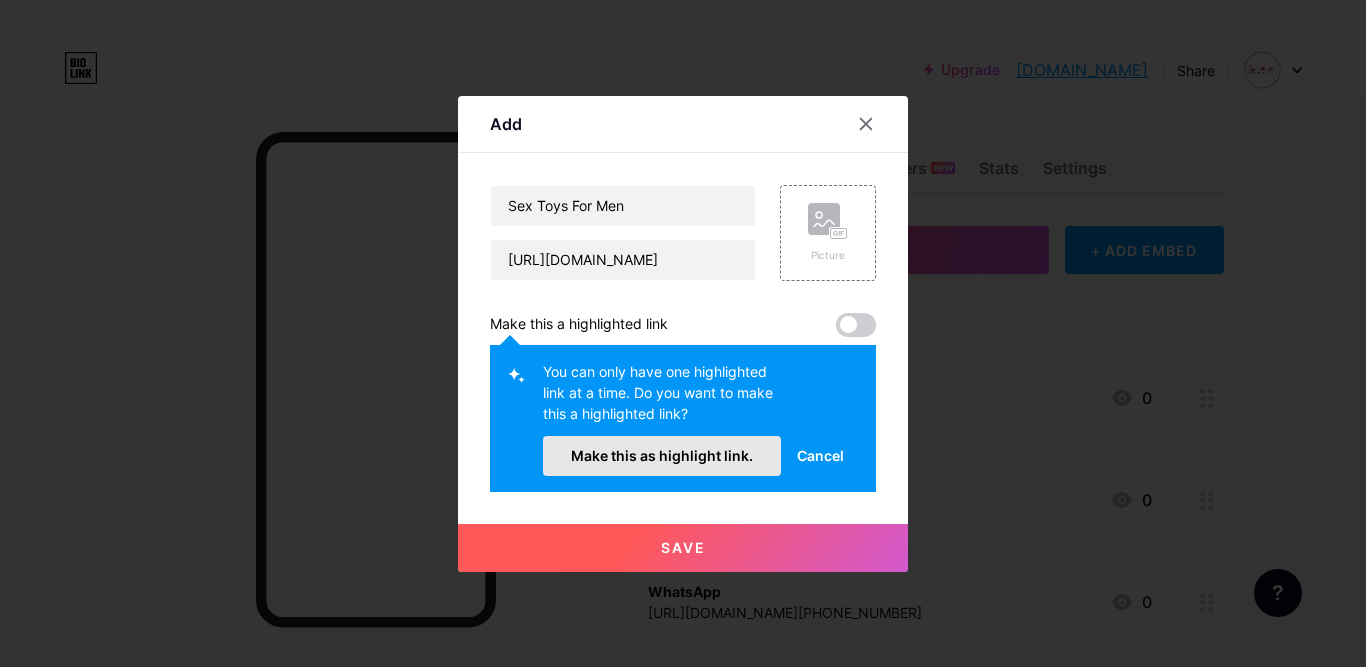 click on "Make this as highlight link." at bounding box center [662, 455] 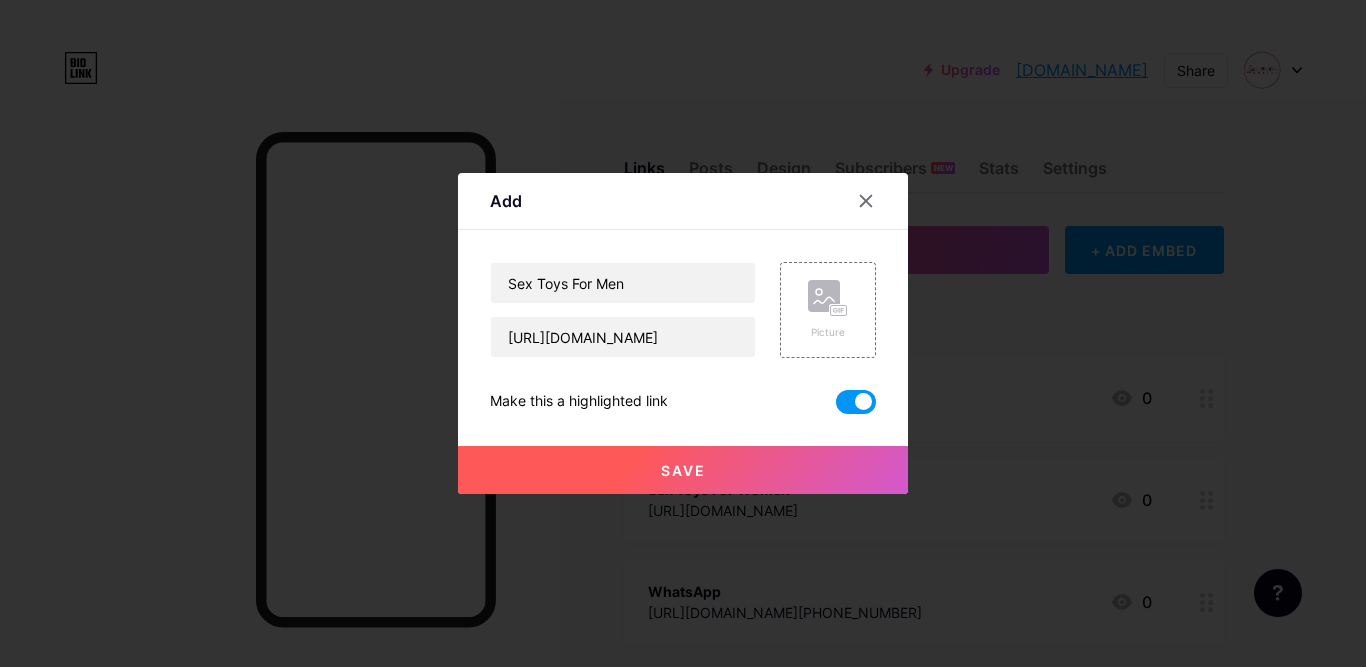 click on "Save" at bounding box center (683, 470) 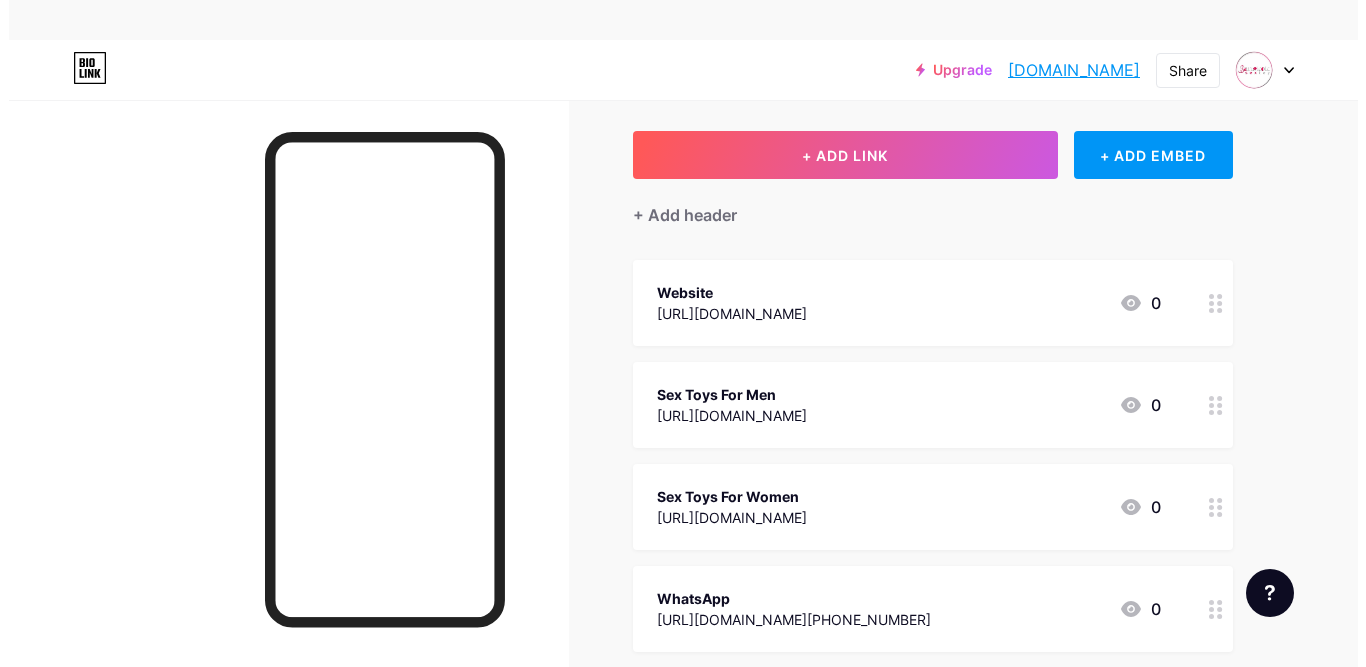 scroll, scrollTop: 0, scrollLeft: 0, axis: both 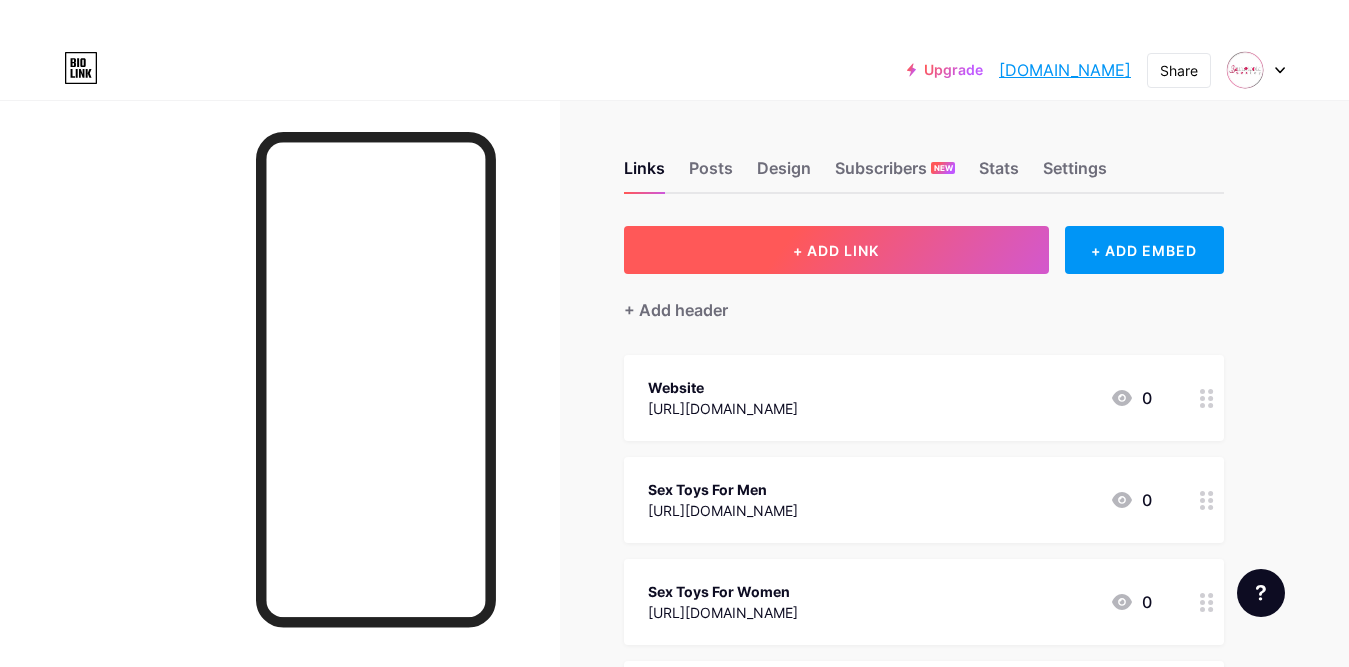 click on "+ ADD LINK" at bounding box center [836, 250] 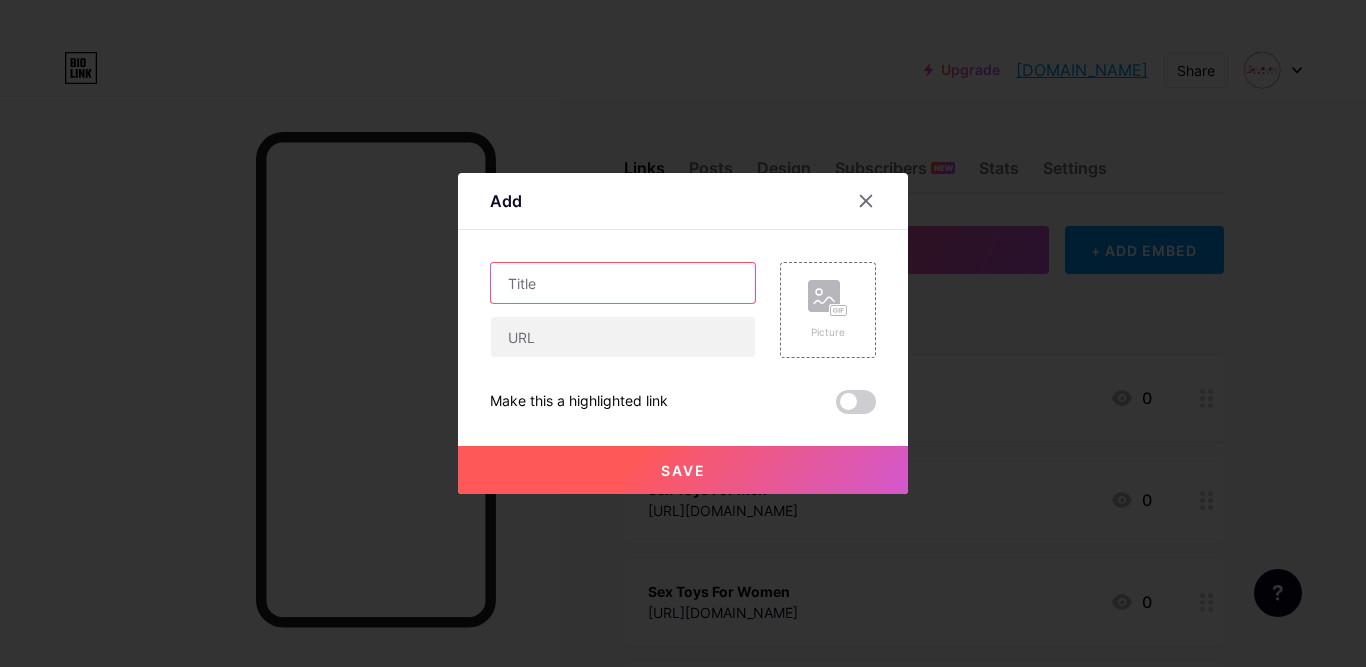 click at bounding box center (623, 283) 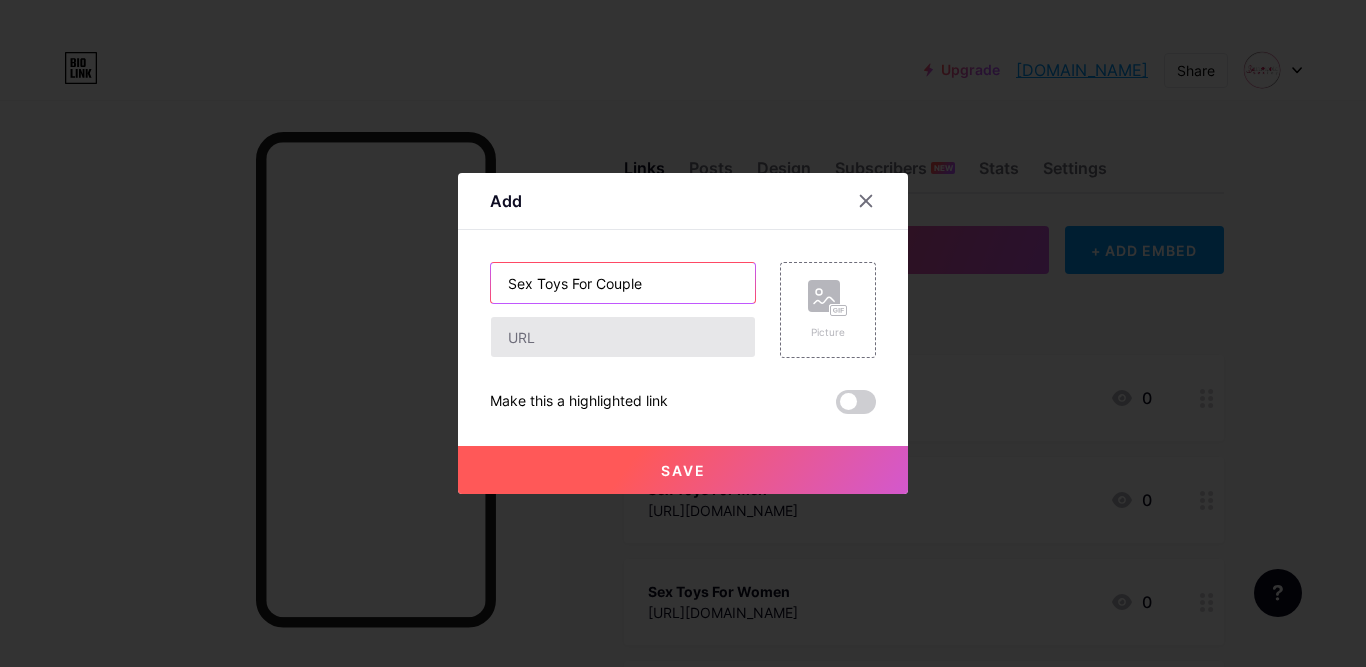 type on "Sex Toys For Couple" 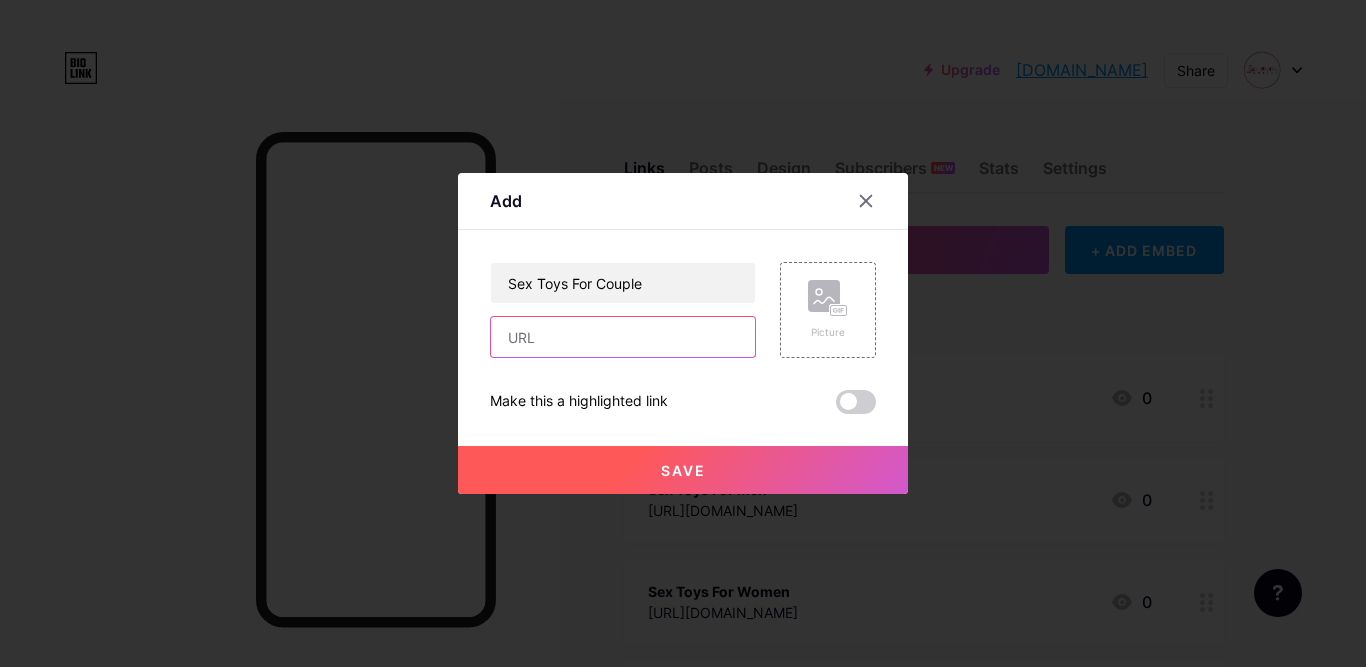 click at bounding box center [623, 337] 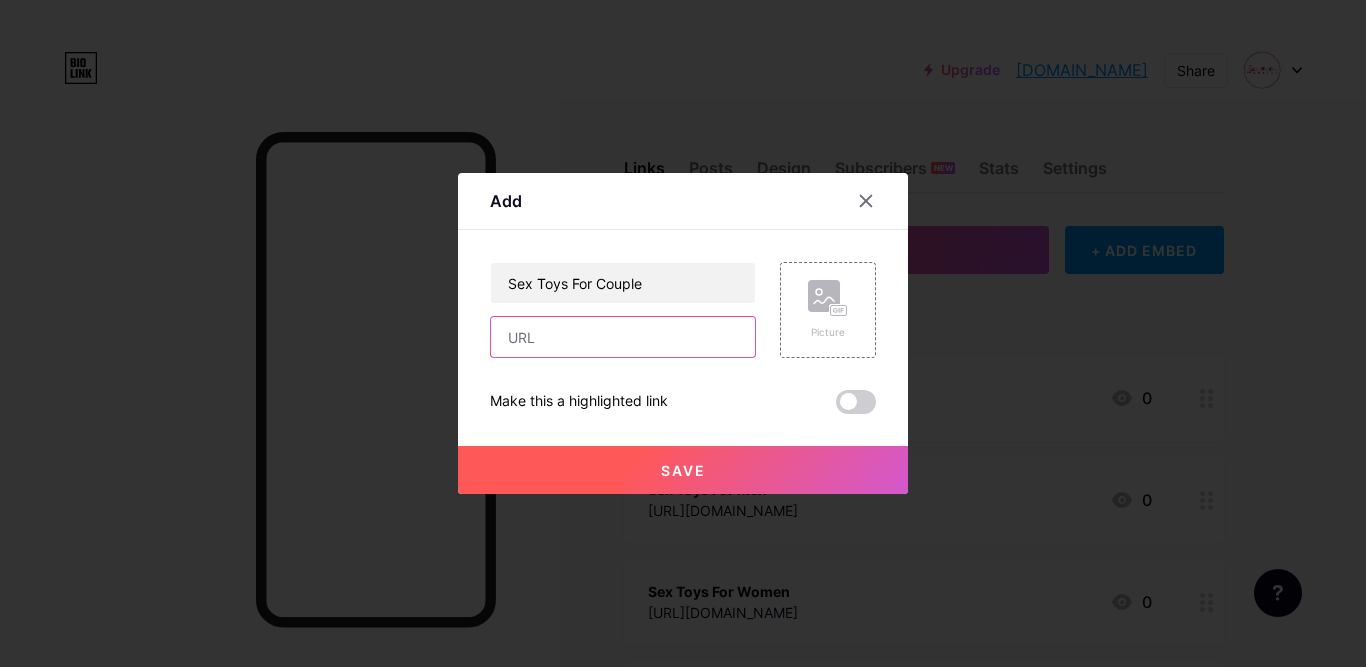 paste on "[URL][DOMAIN_NAME]" 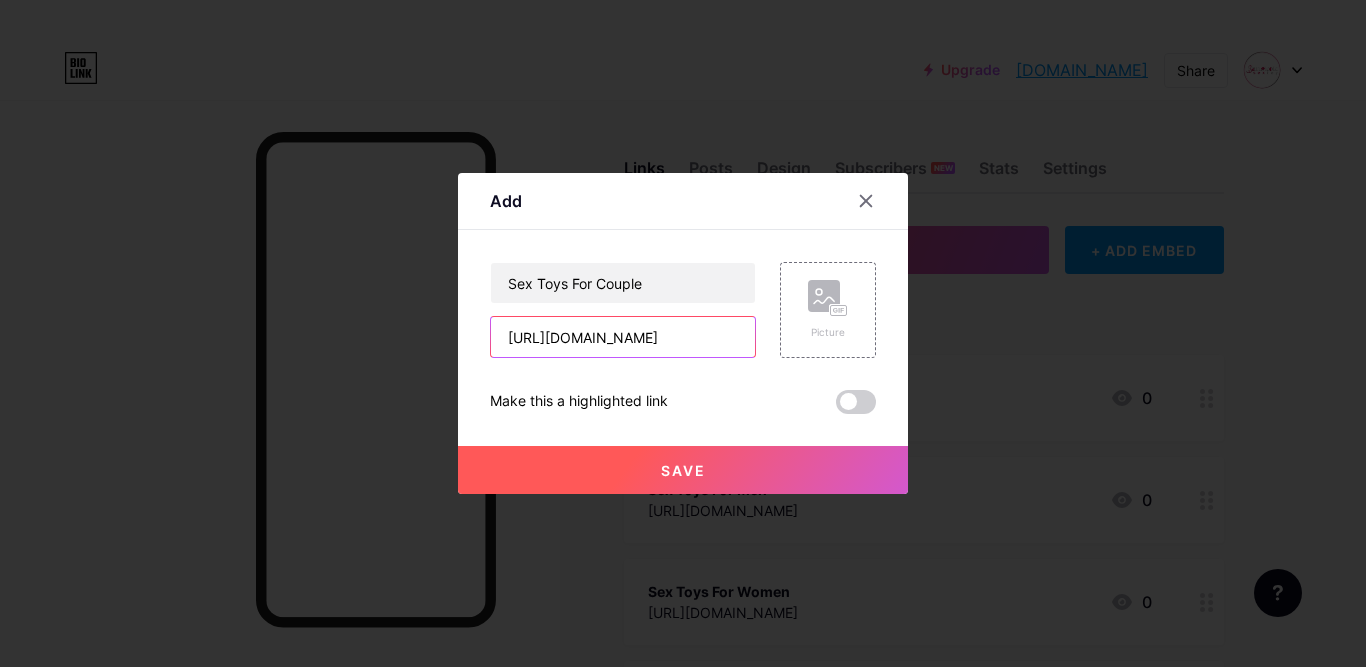 scroll, scrollTop: 0, scrollLeft: 180, axis: horizontal 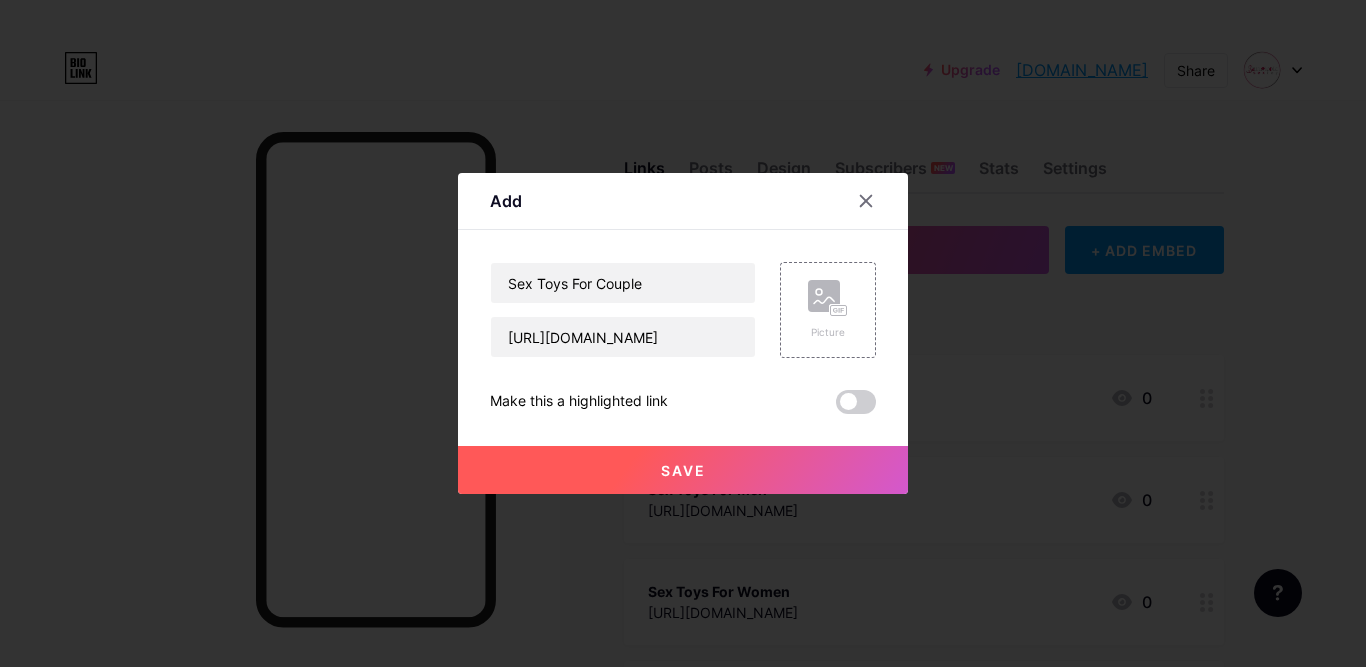 click on "Save" at bounding box center [683, 470] 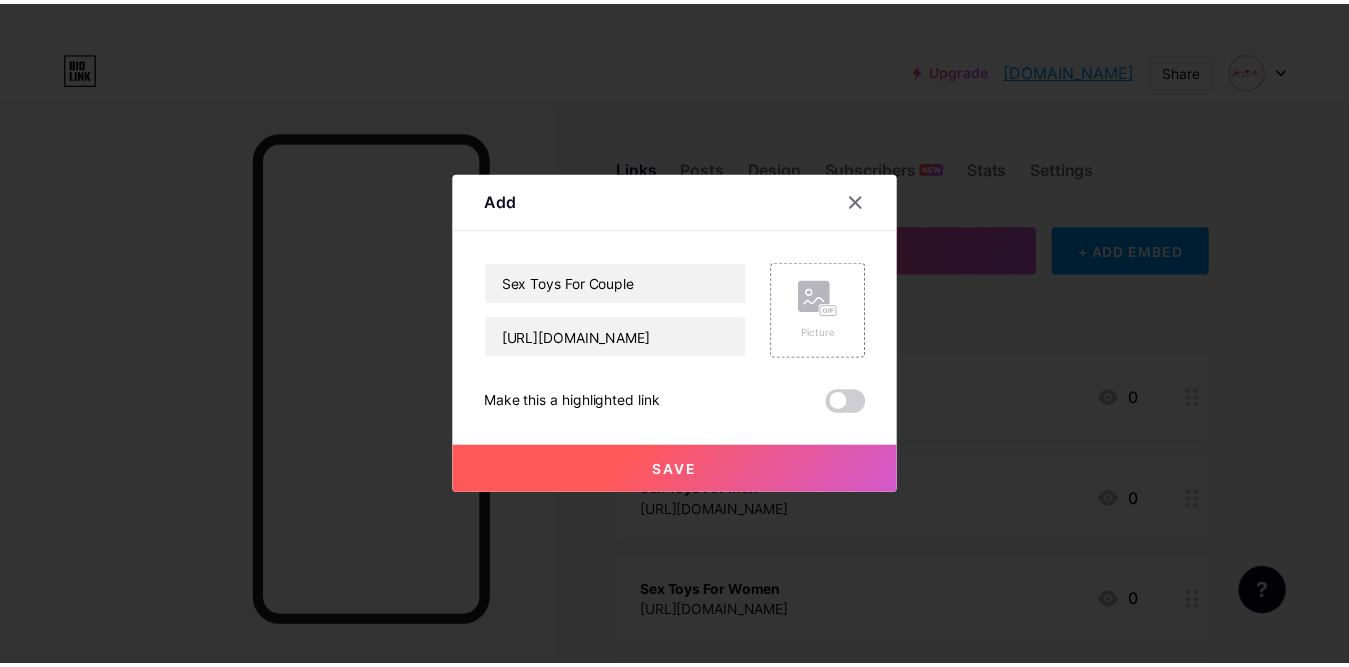 scroll, scrollTop: 0, scrollLeft: 0, axis: both 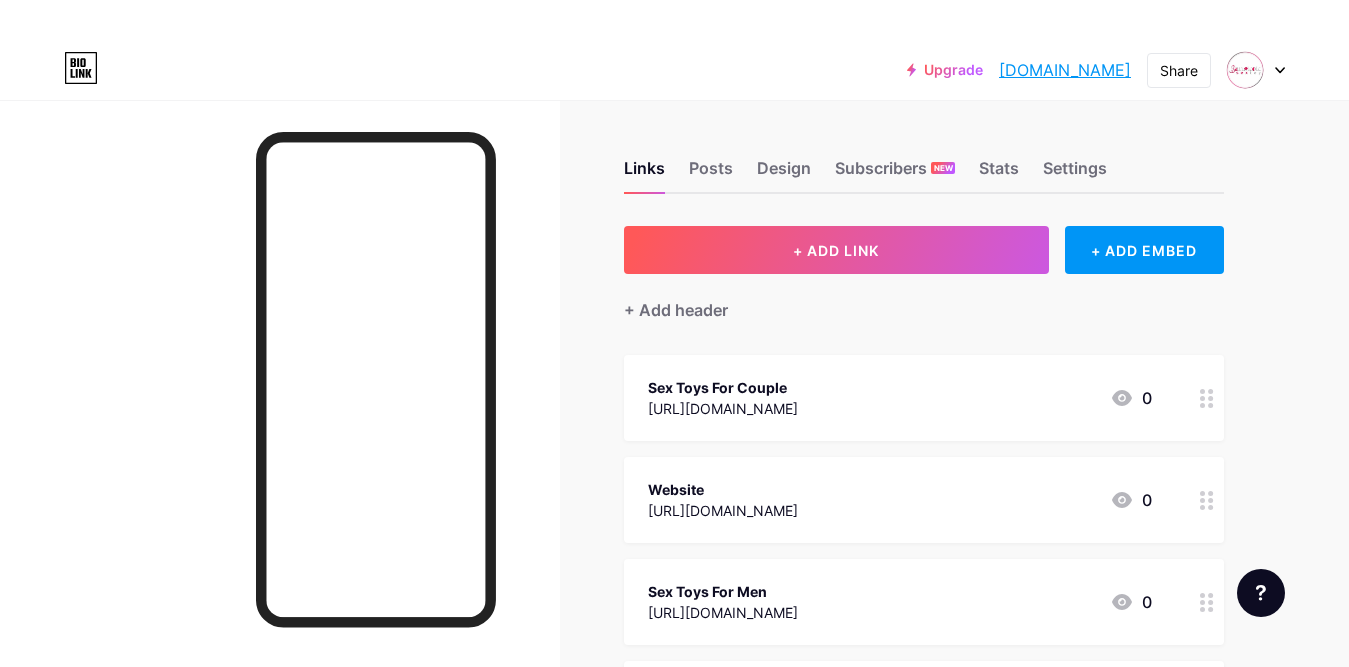 click on "Website
[URL][DOMAIN_NAME]
0" at bounding box center [900, 500] 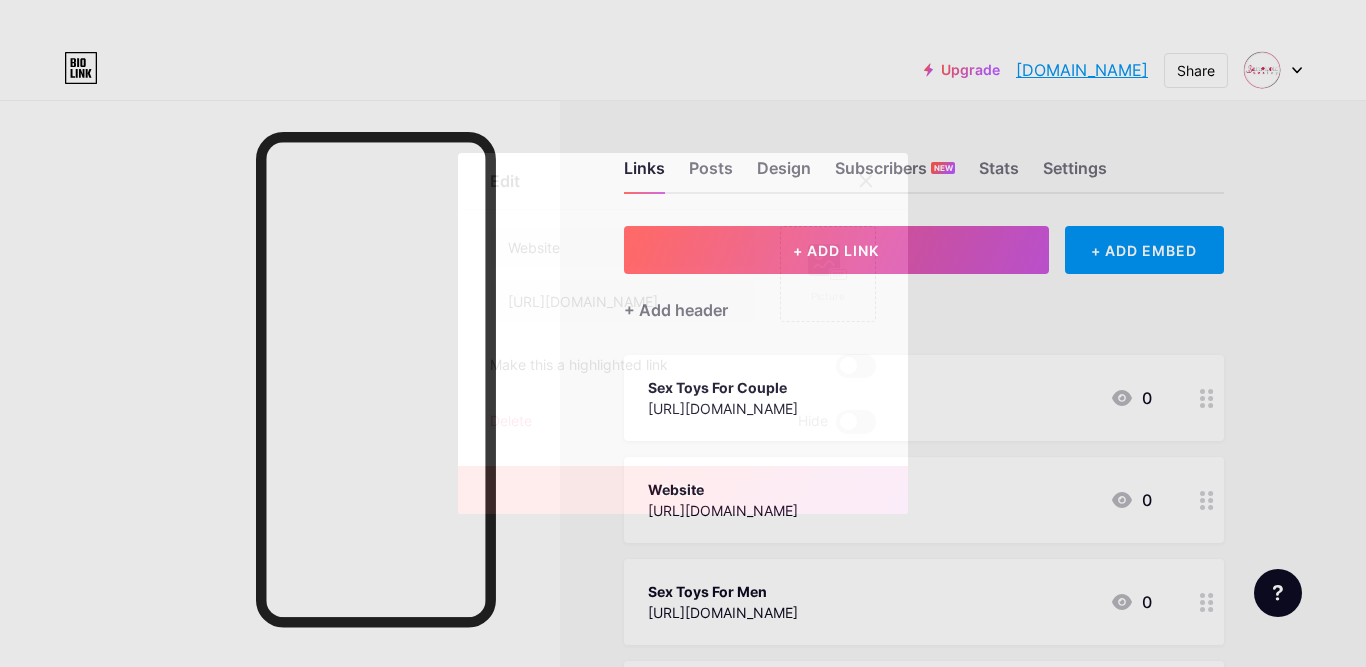click at bounding box center (856, 366) 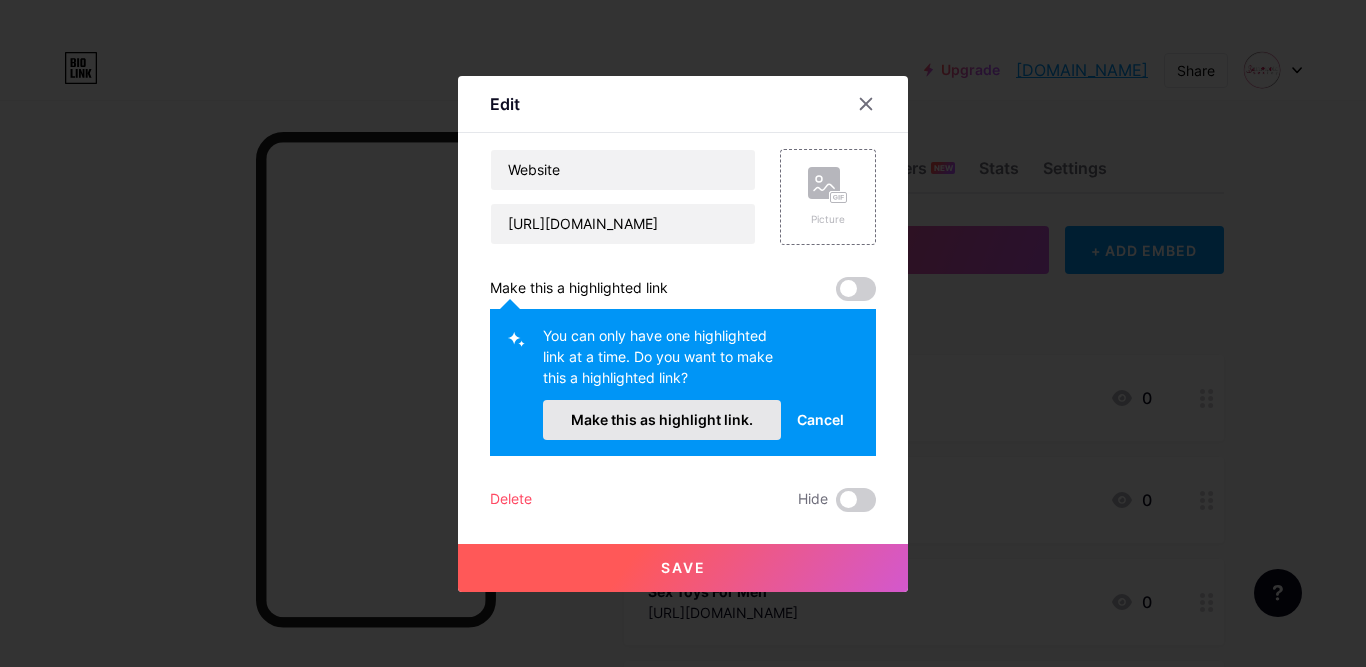 click on "Make this as highlight link." at bounding box center [662, 419] 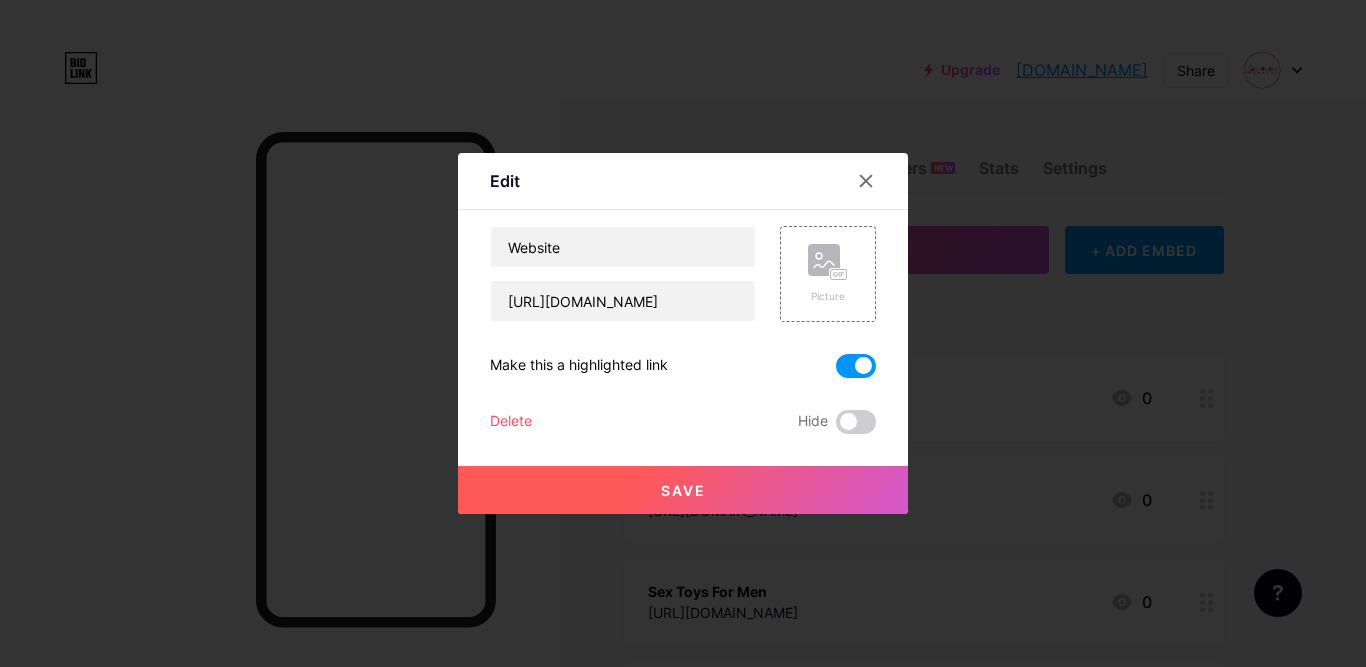 click on "Save" at bounding box center (683, 490) 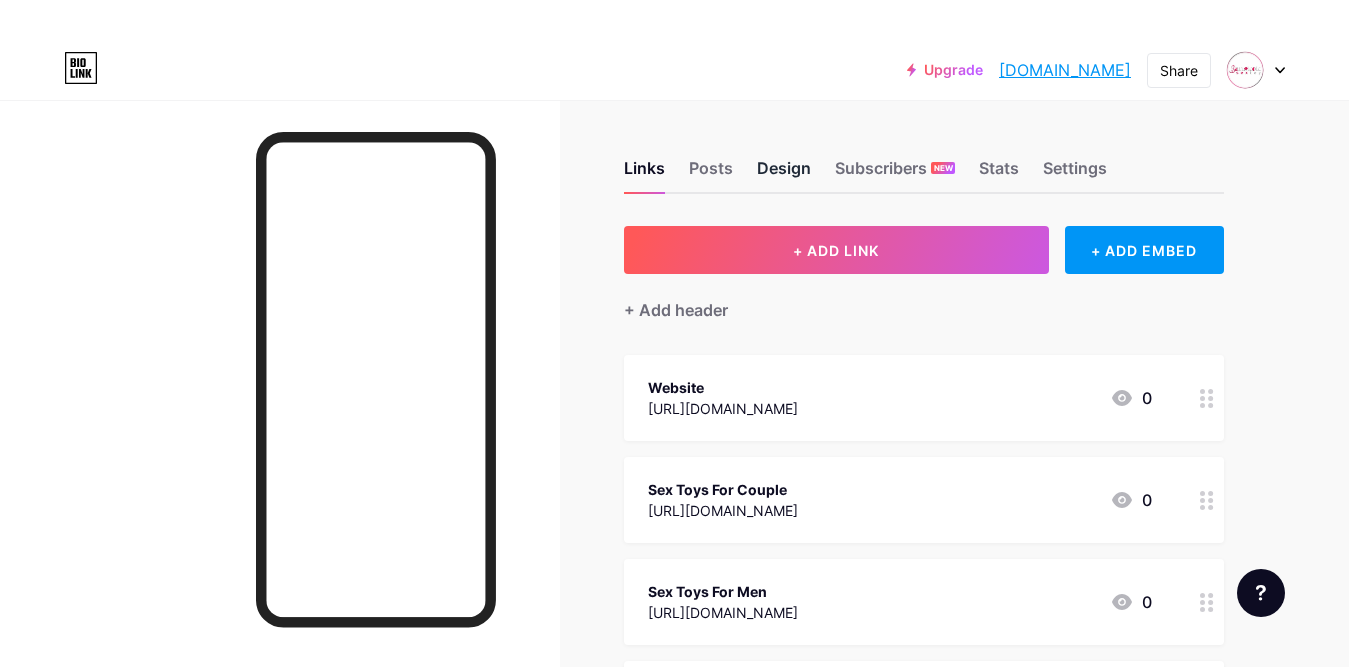 click on "Design" at bounding box center [784, 174] 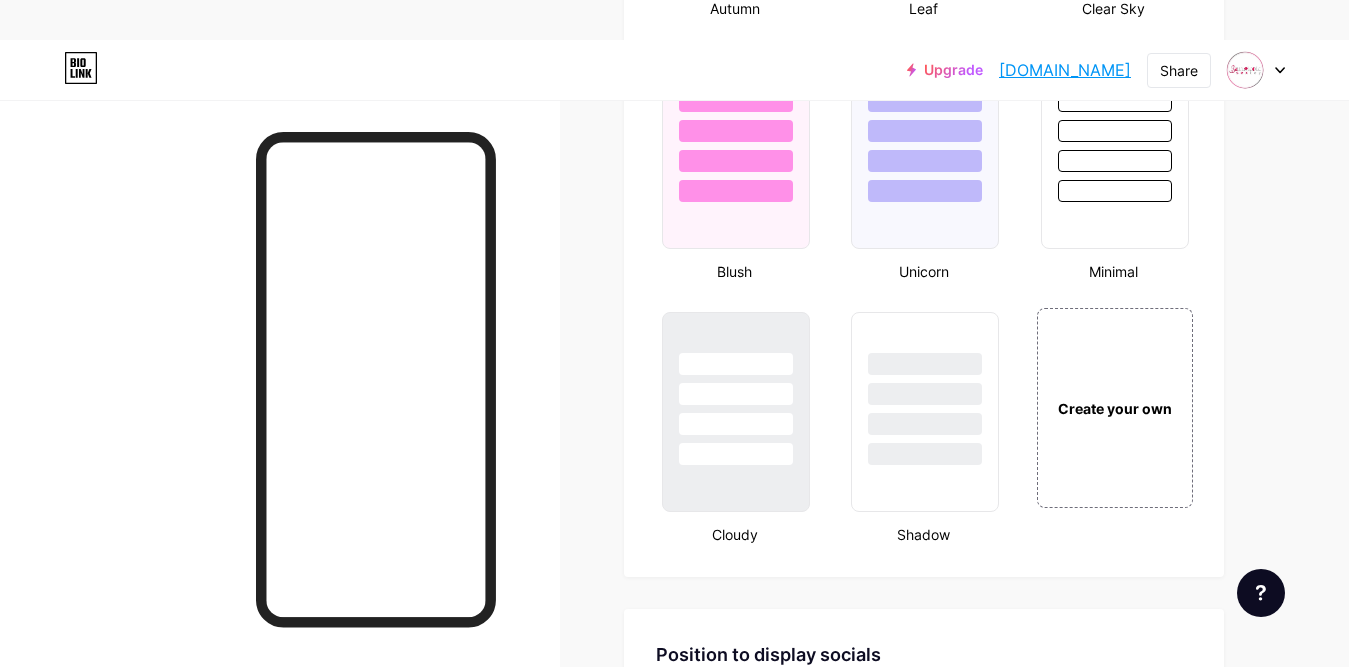 scroll, scrollTop: 2200, scrollLeft: 0, axis: vertical 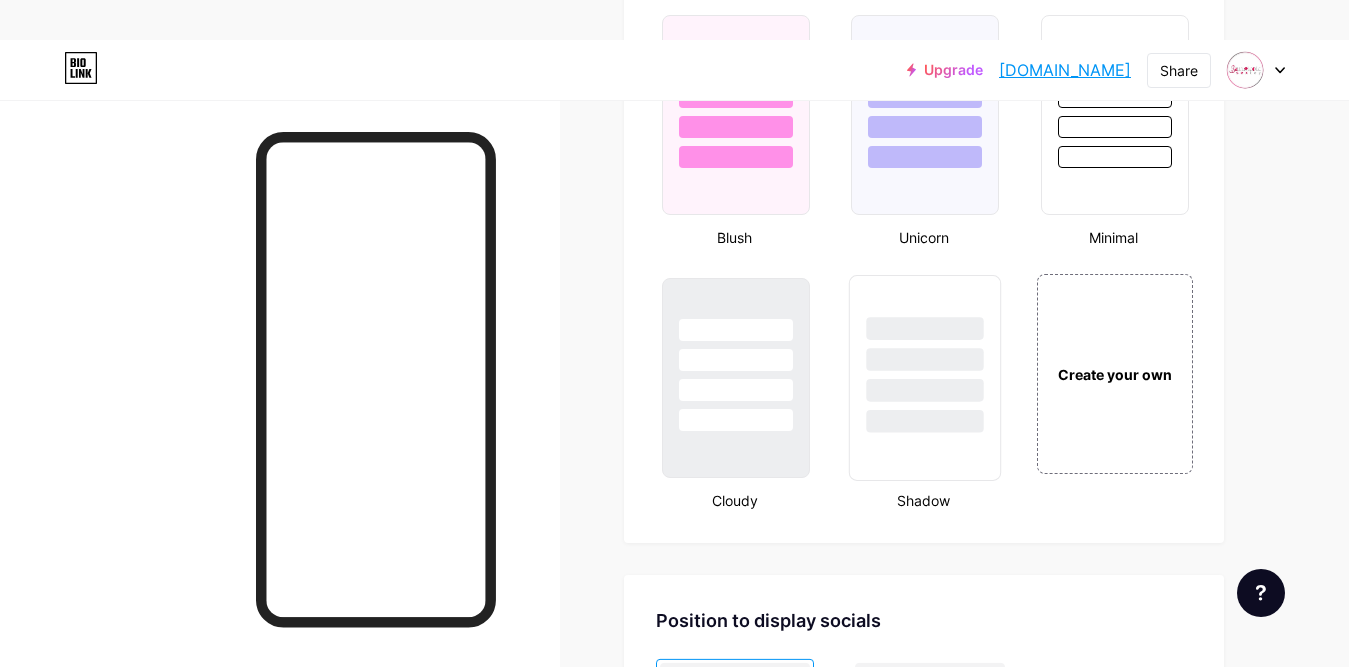 click at bounding box center (925, 354) 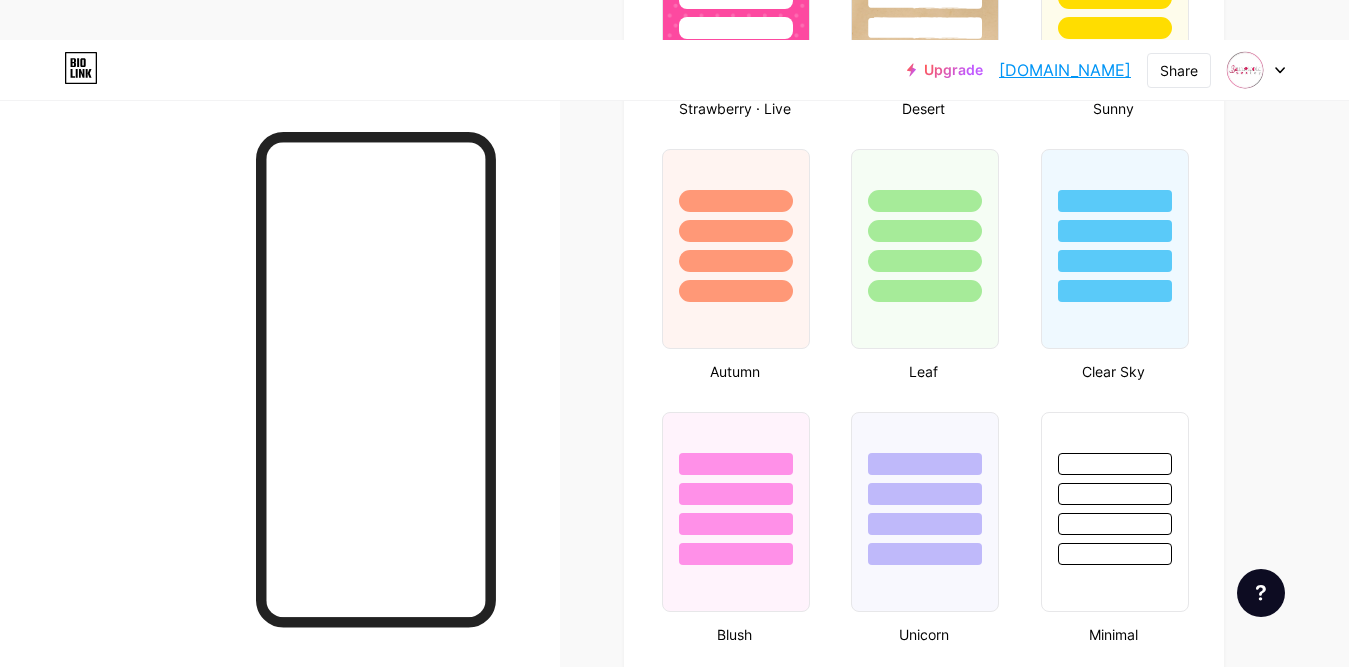 scroll, scrollTop: 1800, scrollLeft: 0, axis: vertical 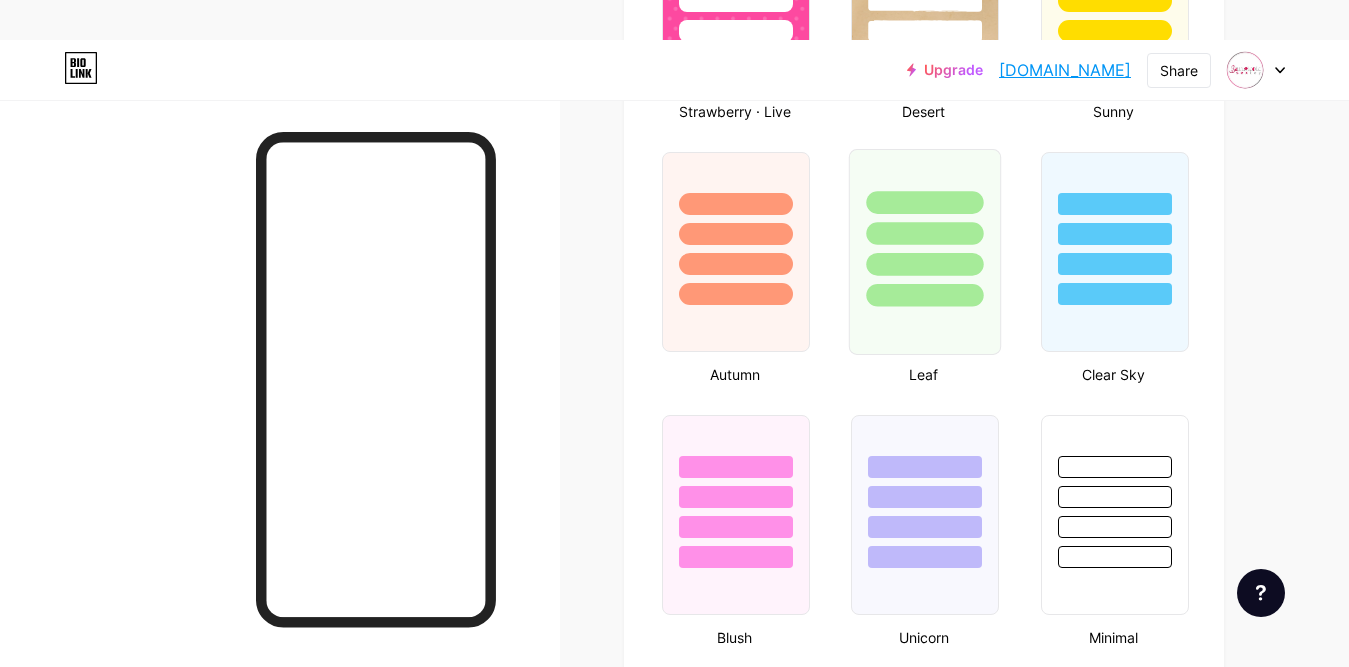 click at bounding box center [925, 295] 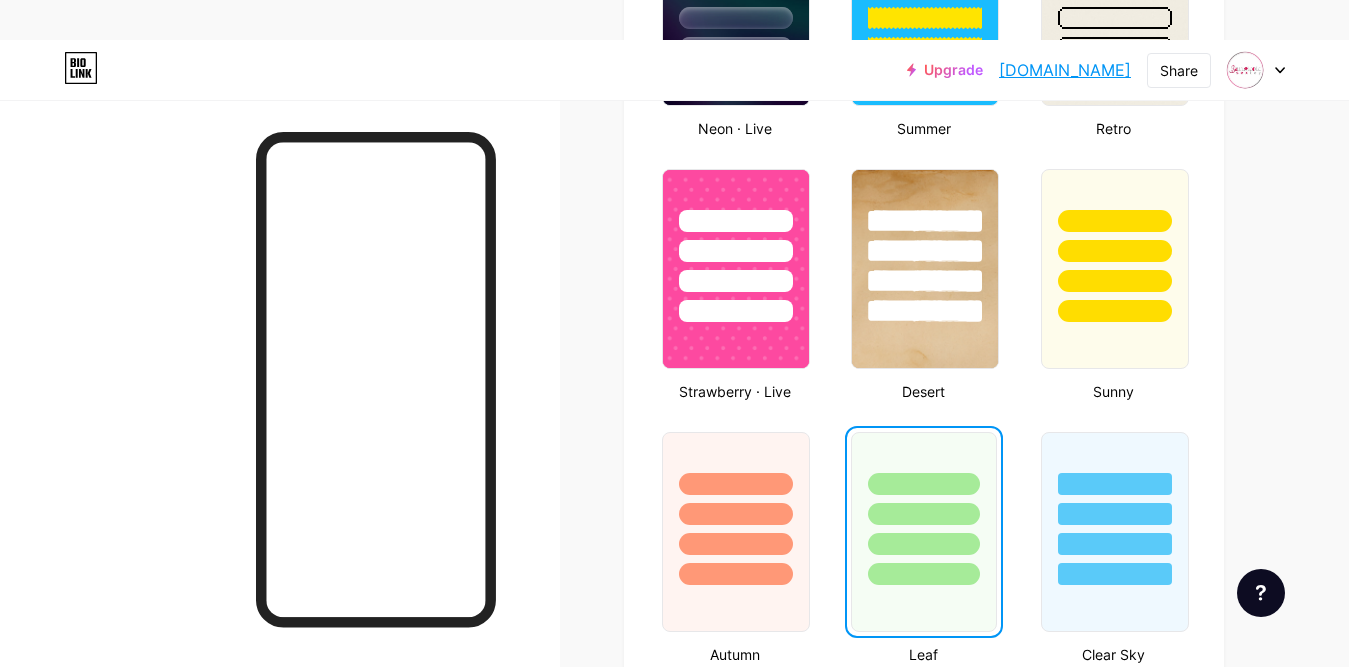 scroll, scrollTop: 1400, scrollLeft: 0, axis: vertical 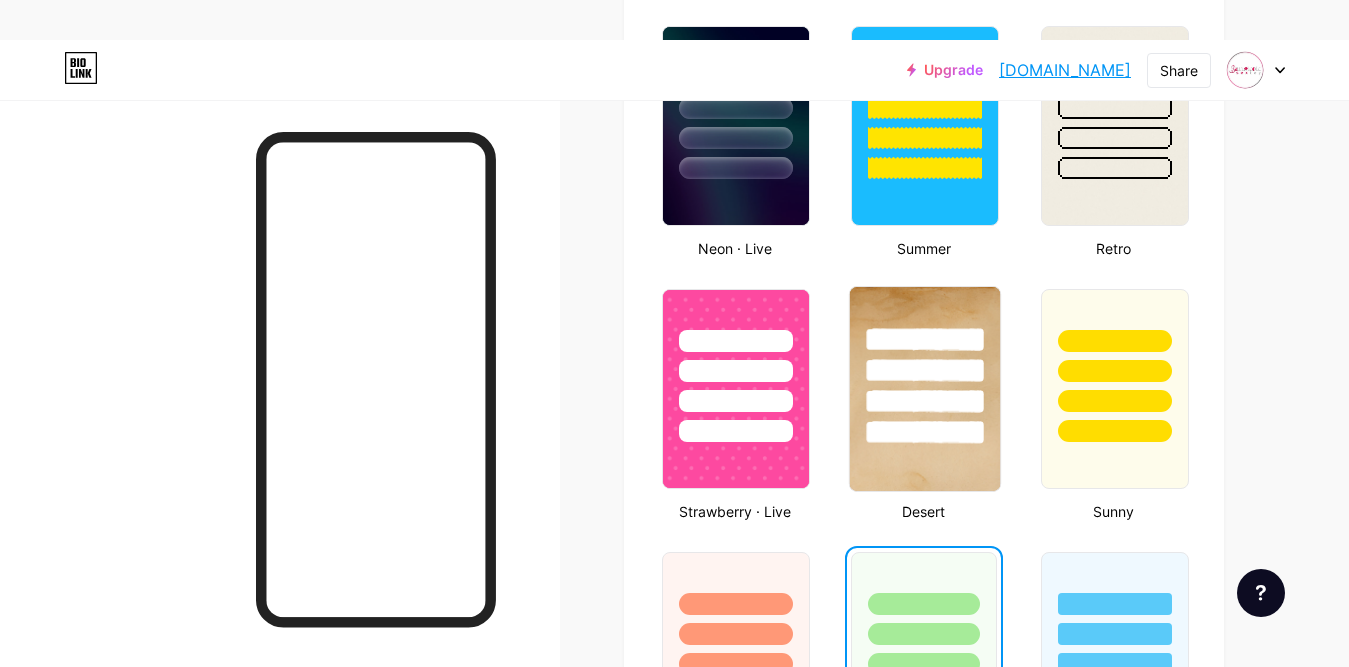 click at bounding box center [925, 365] 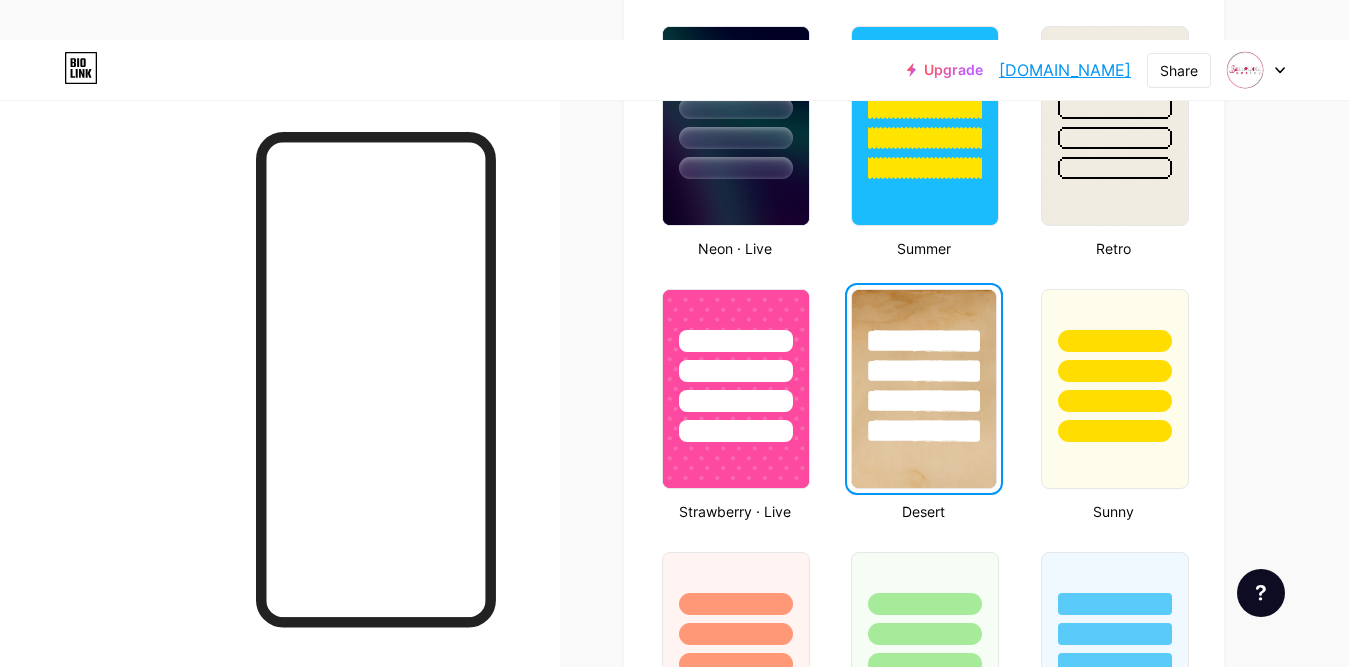 scroll, scrollTop: 1800, scrollLeft: 0, axis: vertical 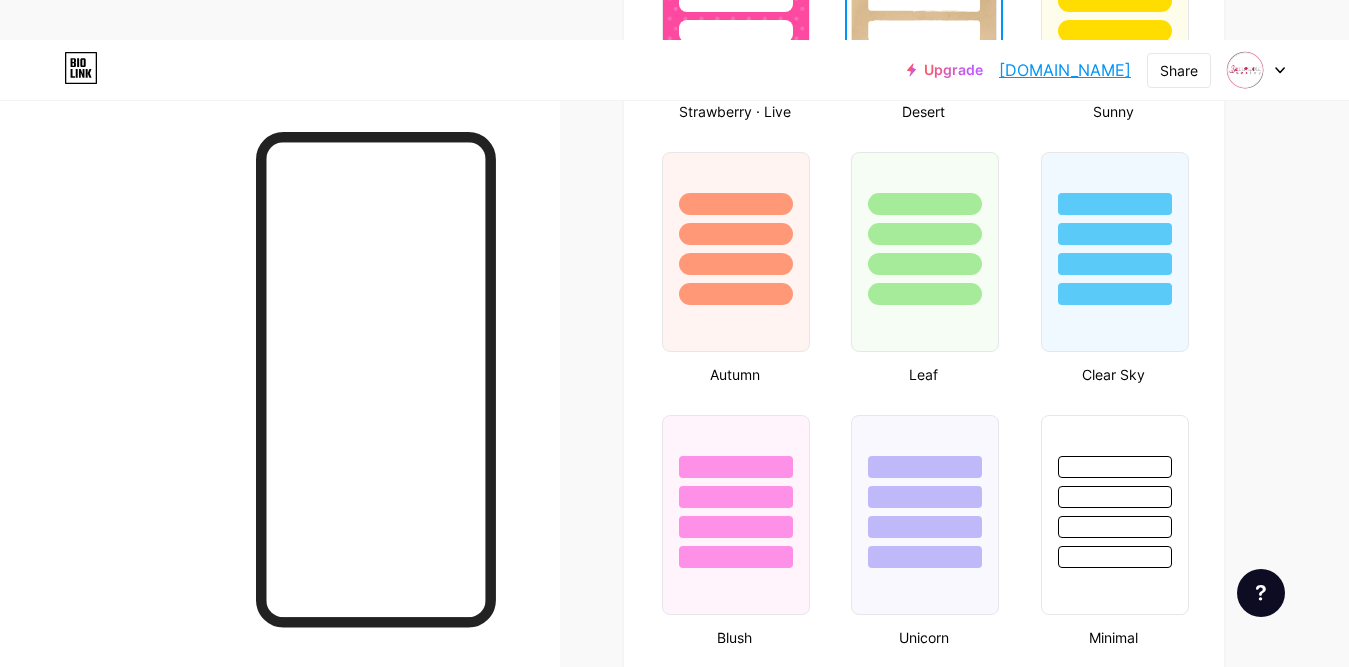 click on "[DOMAIN_NAME]" at bounding box center (1065, 70) 